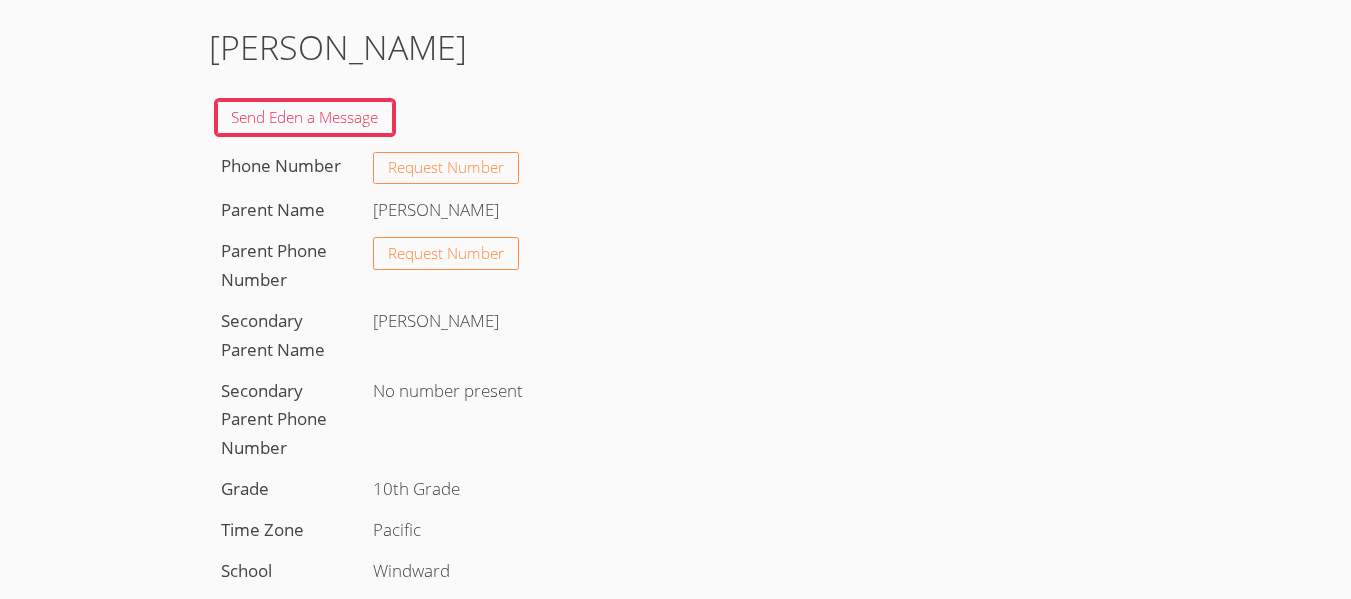 scroll, scrollTop: 0, scrollLeft: 0, axis: both 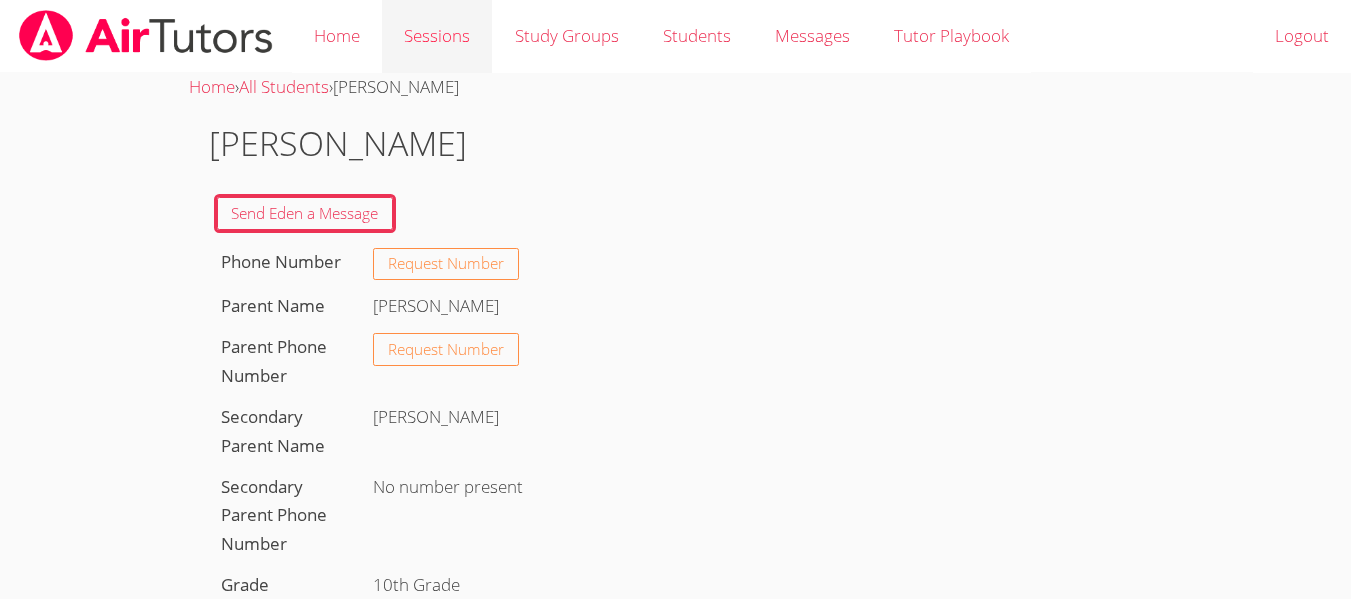 click on "Sessions" at bounding box center [437, 36] 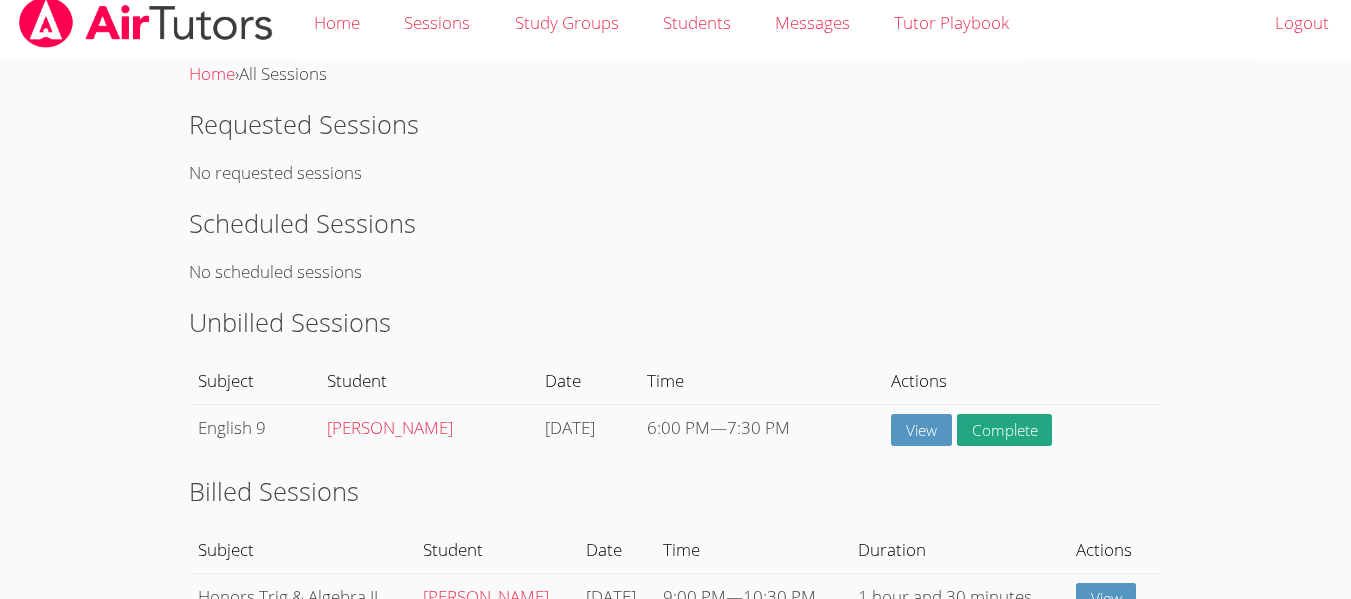 scroll, scrollTop: 0, scrollLeft: 0, axis: both 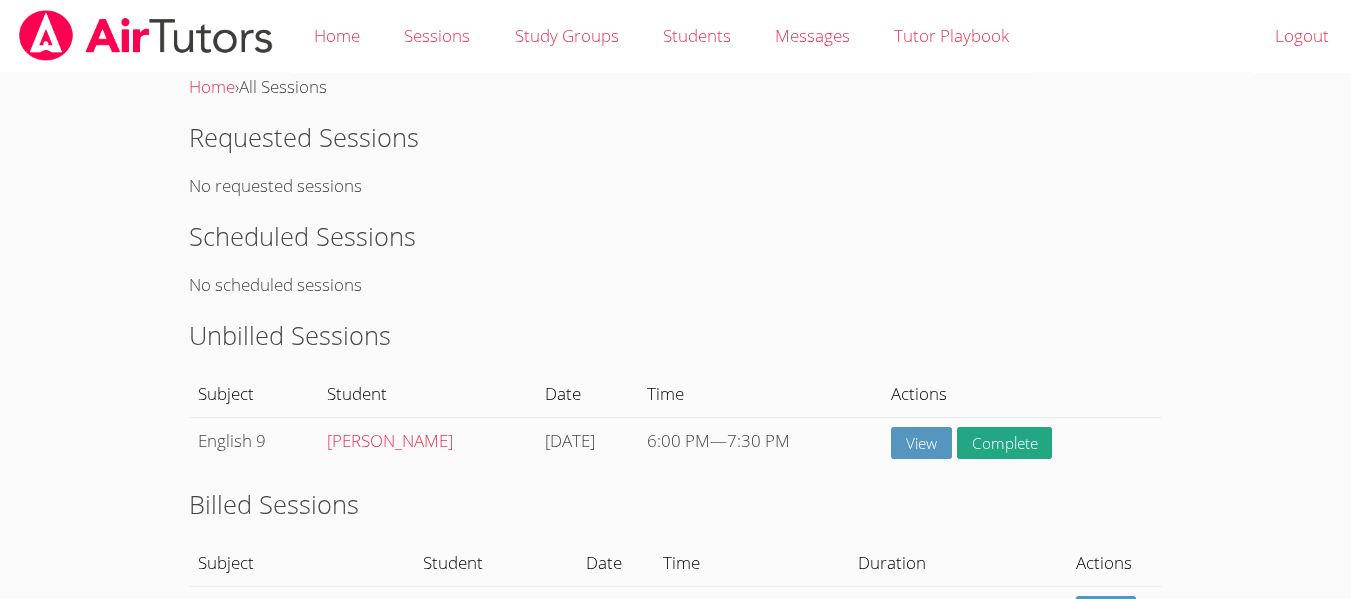 click on "Scheduled Sessions" at bounding box center (675, 236) 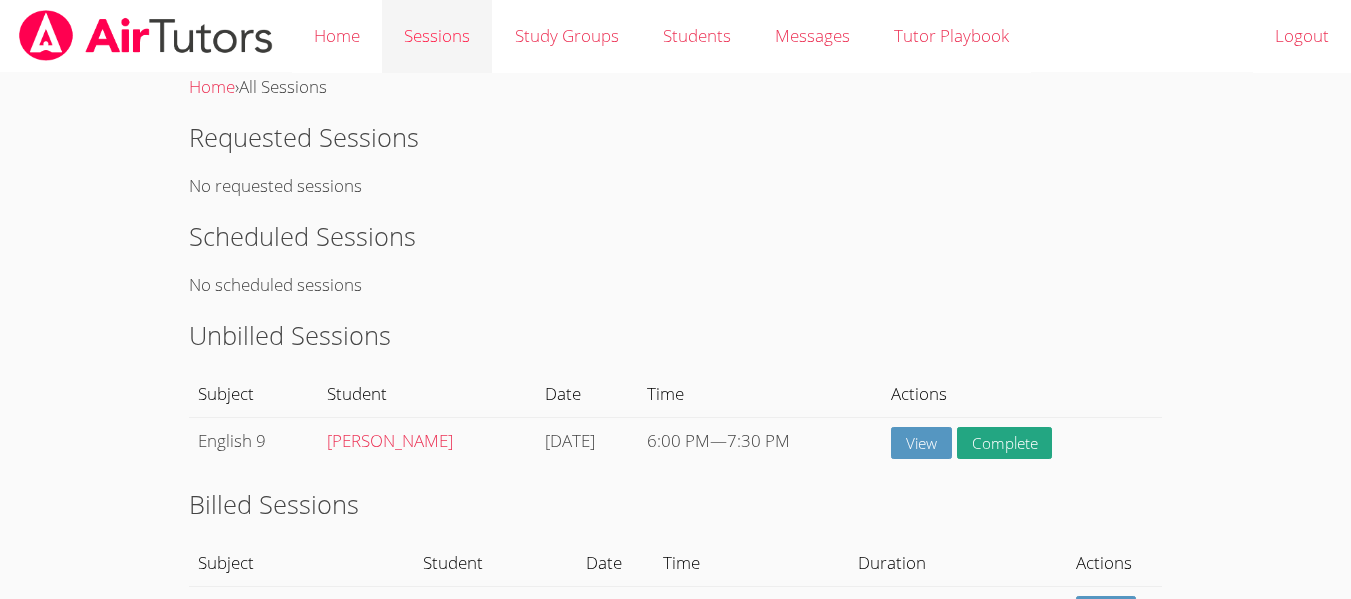 click on "Sessions" at bounding box center (437, 36) 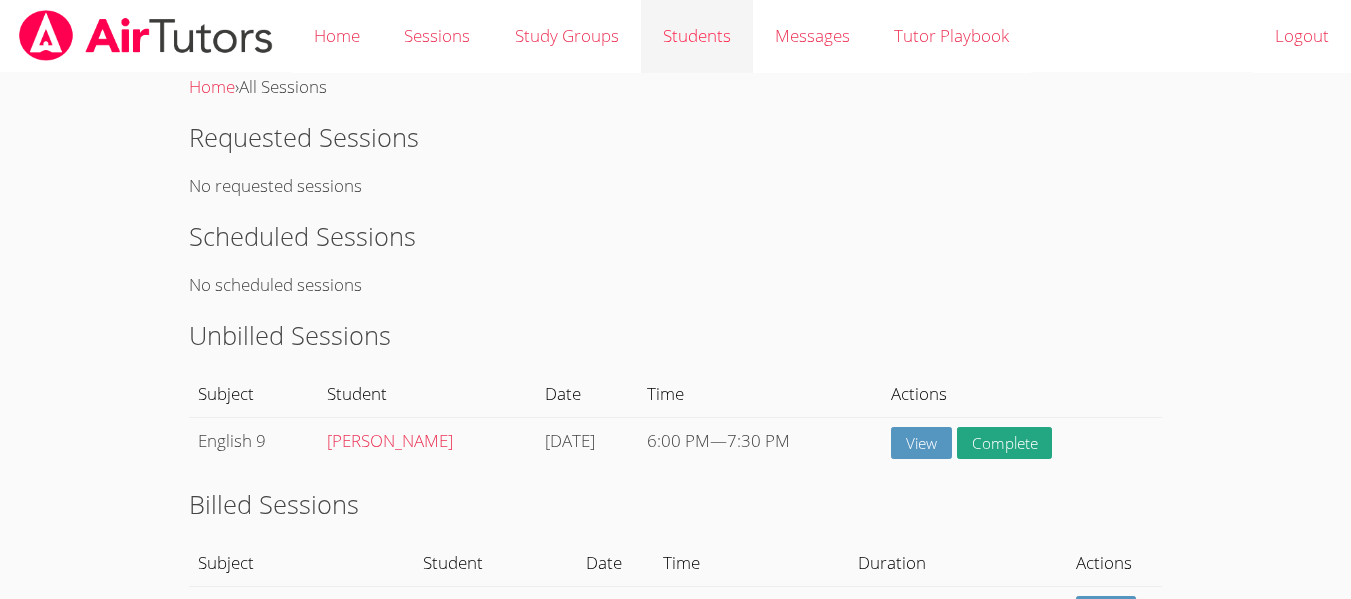 click on "Students" at bounding box center [697, 36] 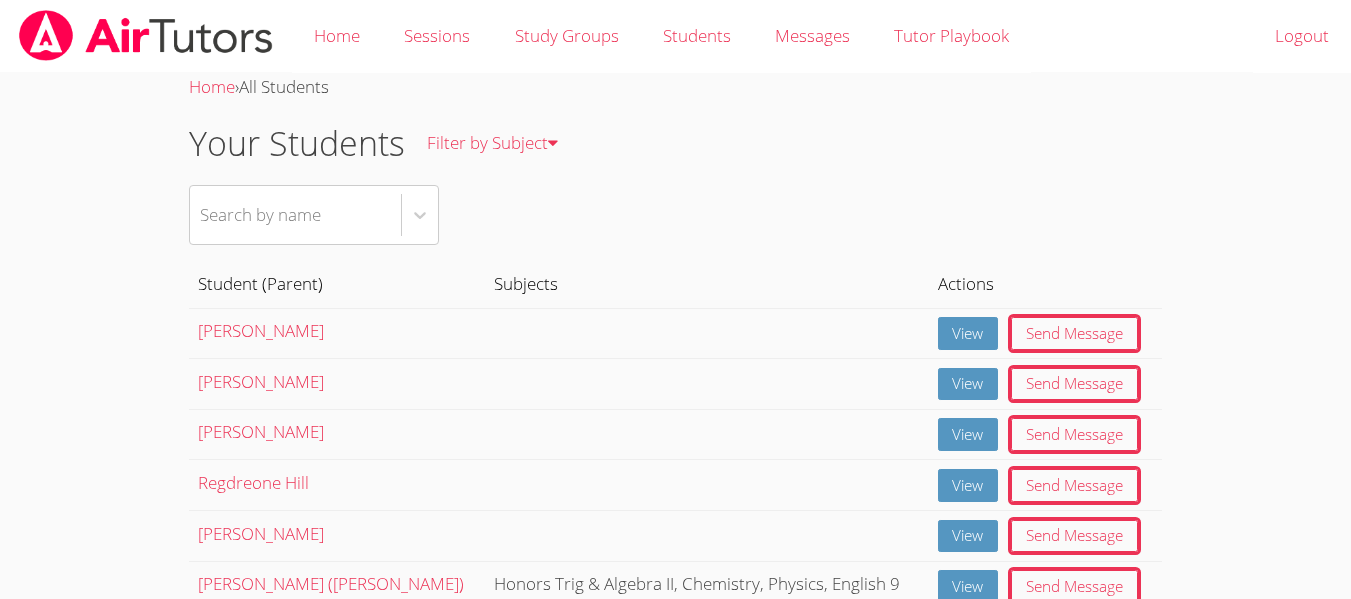 scroll, scrollTop: 110, scrollLeft: 0, axis: vertical 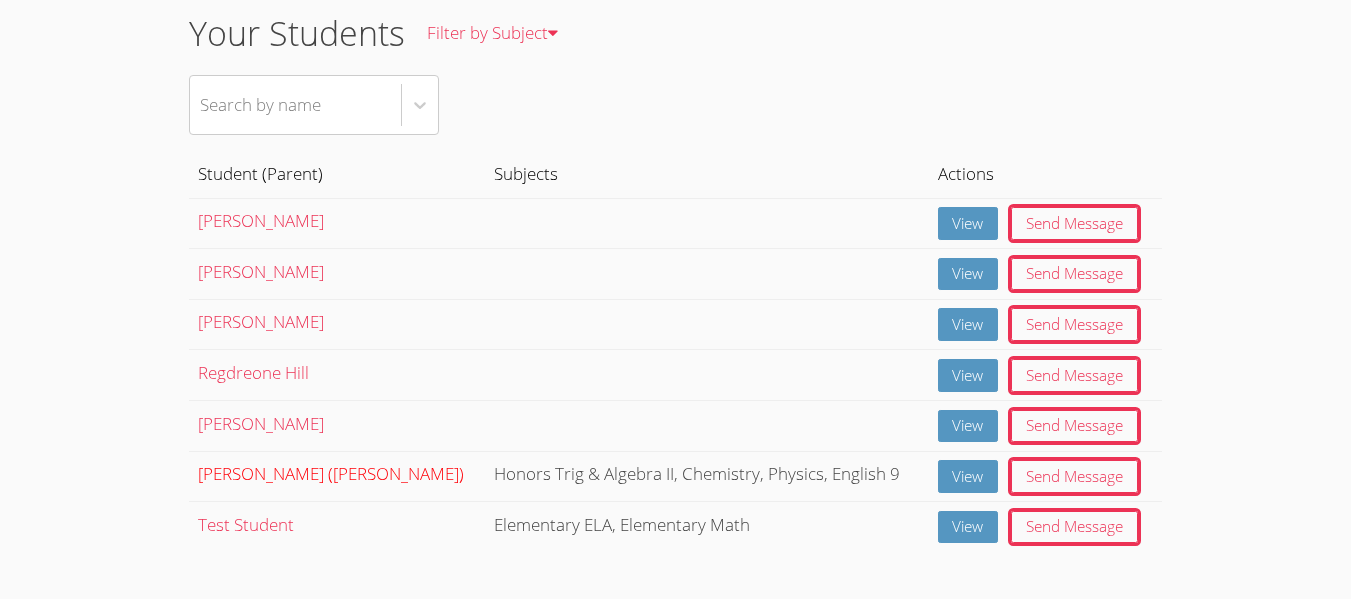 click on "Eden Rothenberg (Joy Rothenberg)" at bounding box center (331, 473) 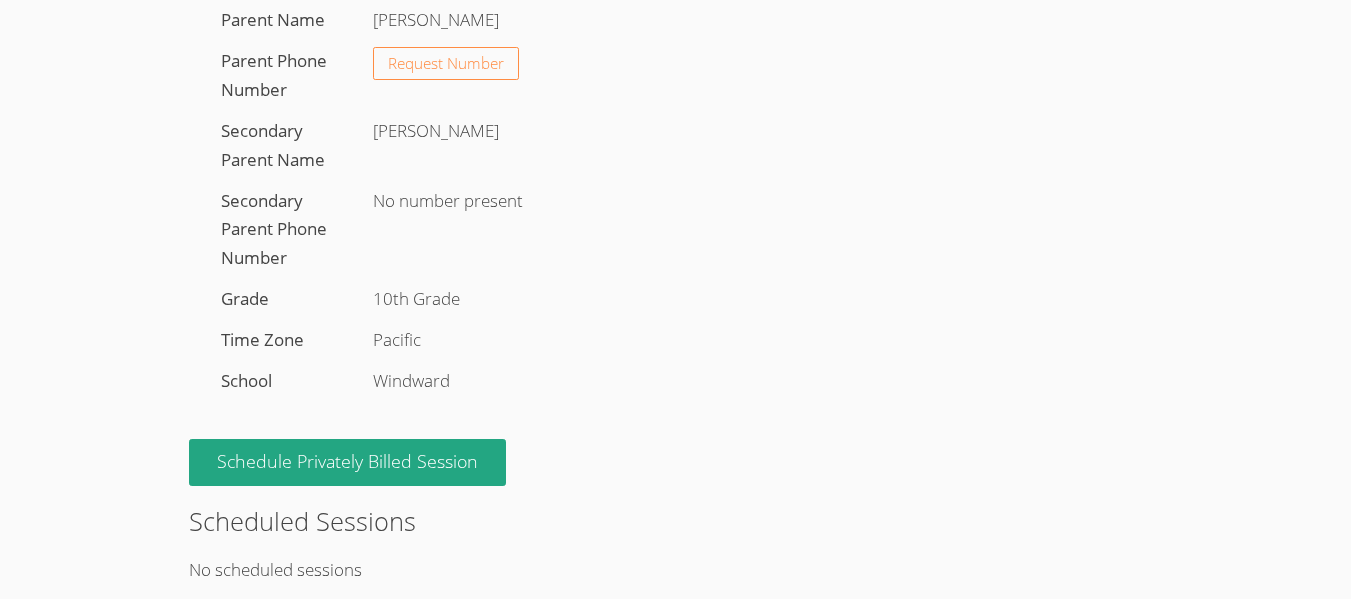 scroll, scrollTop: 287, scrollLeft: 0, axis: vertical 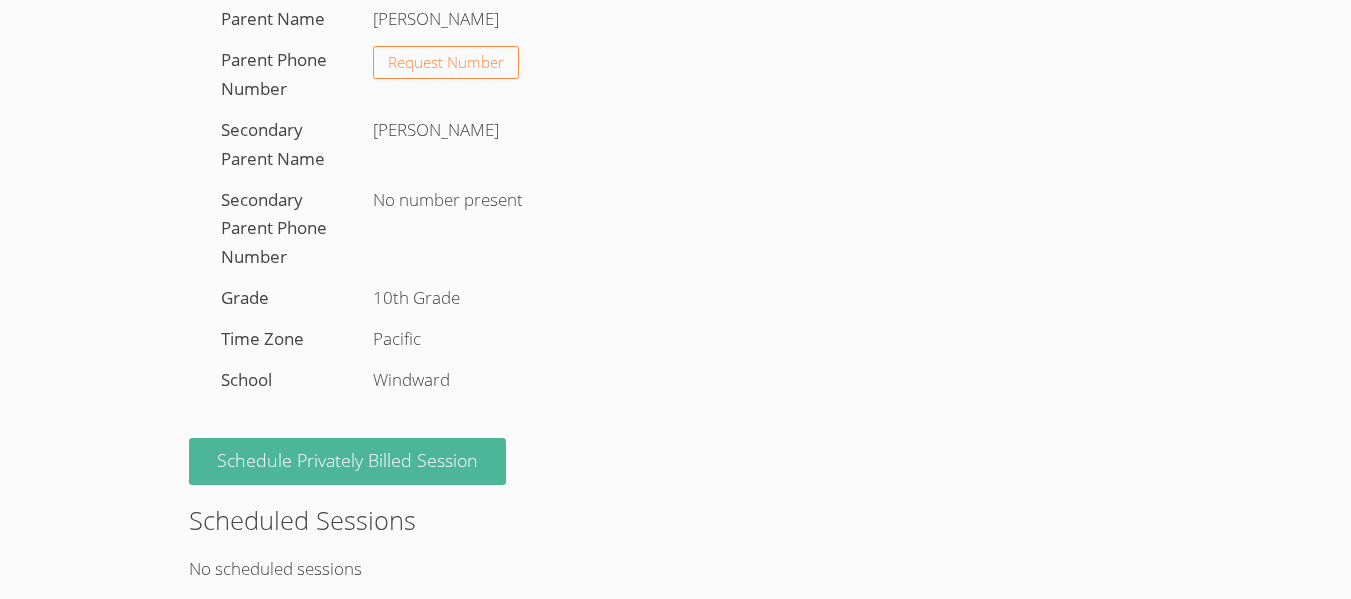 click on "Schedule Privately Billed Session" at bounding box center (347, 461) 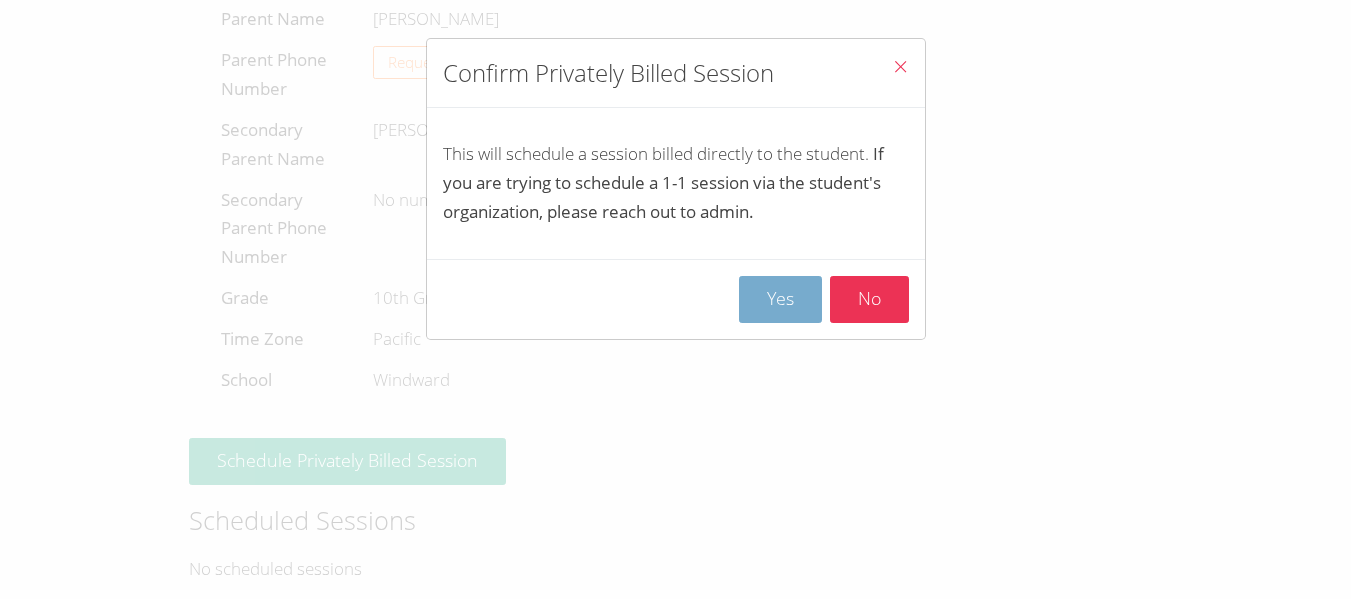 click on "Yes" at bounding box center (780, 299) 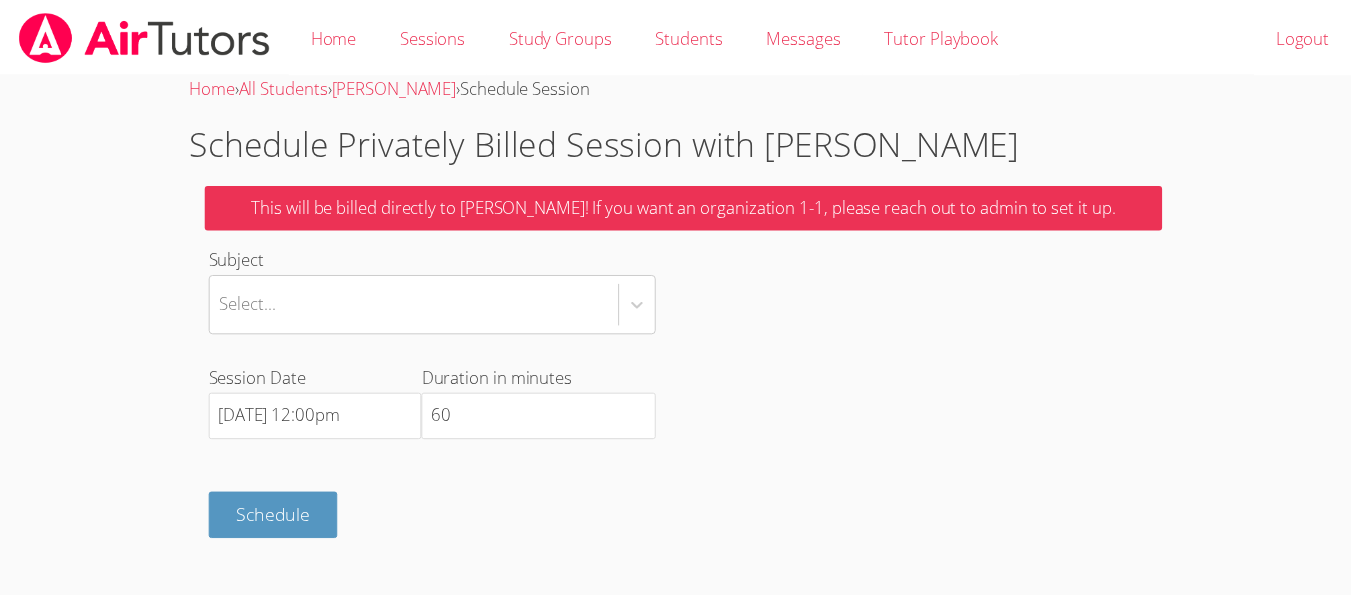 scroll, scrollTop: 0, scrollLeft: 0, axis: both 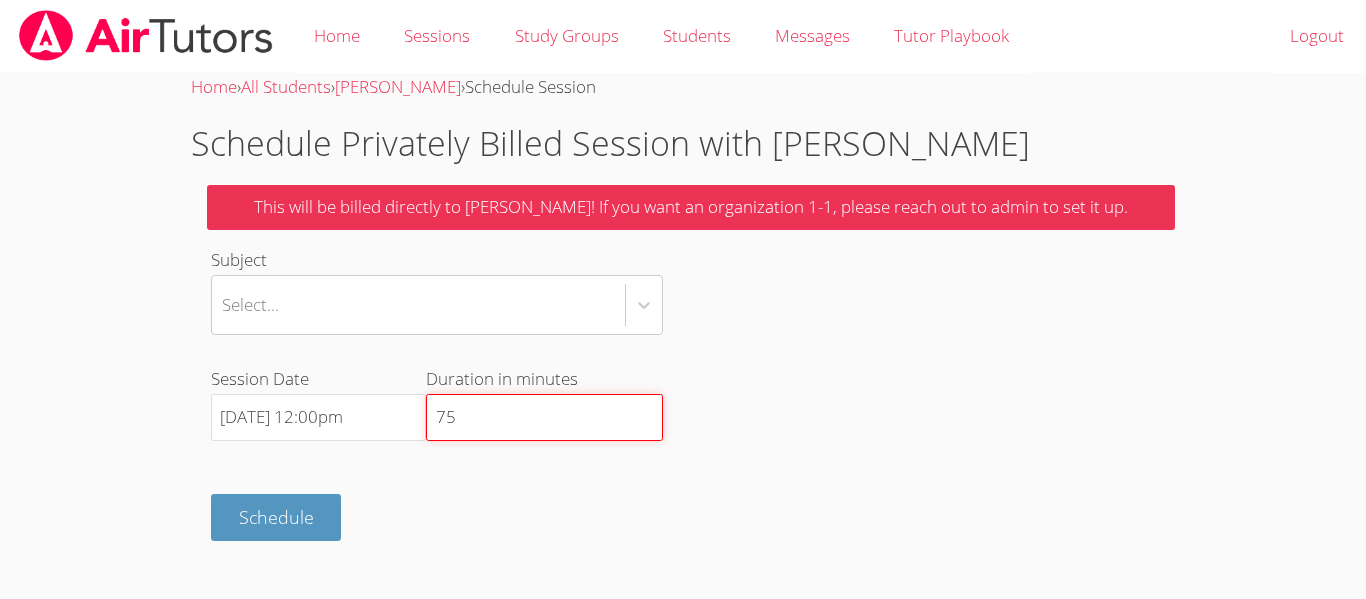 click on "75" at bounding box center [544, 418] 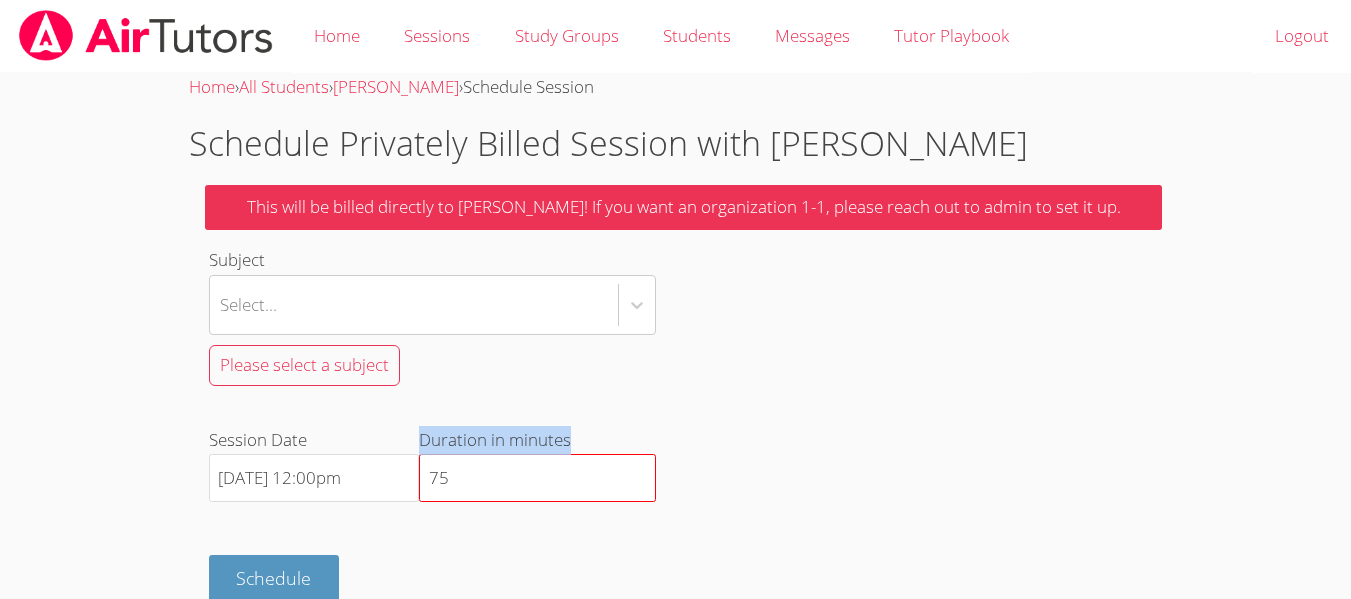 click on "Subject Select... Please select a subject Session Date [DATE] 12:00pm Duration in minutes 75 Schedule" at bounding box center [432, 424] 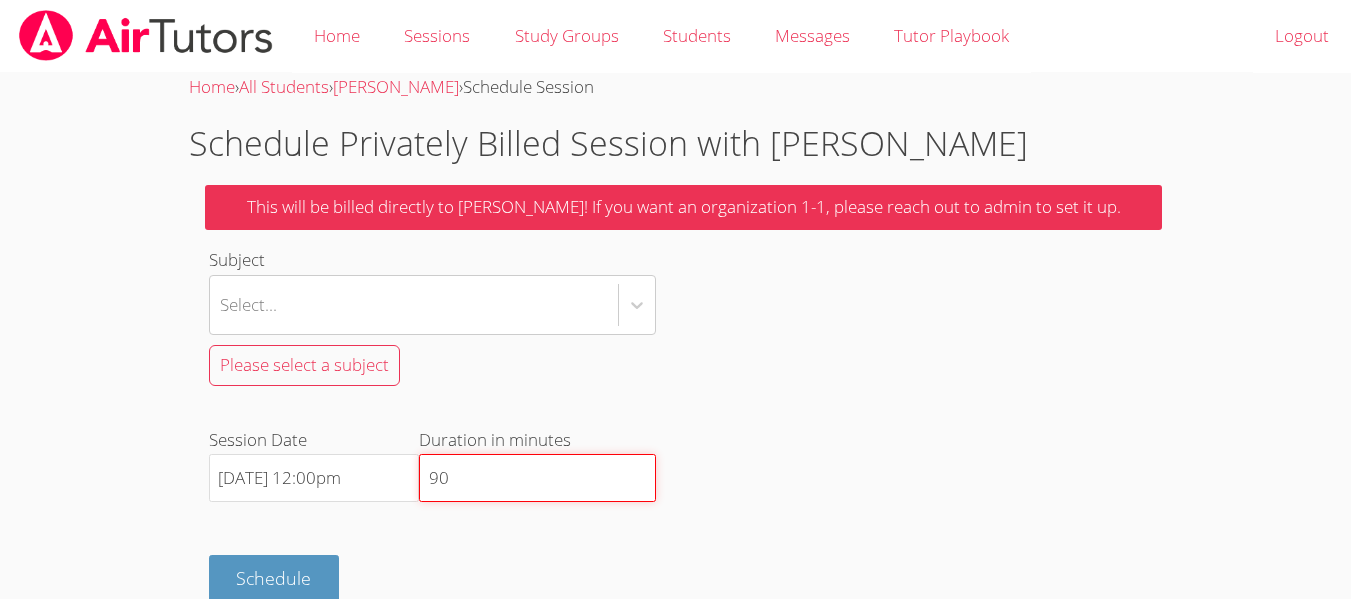 type on "90" 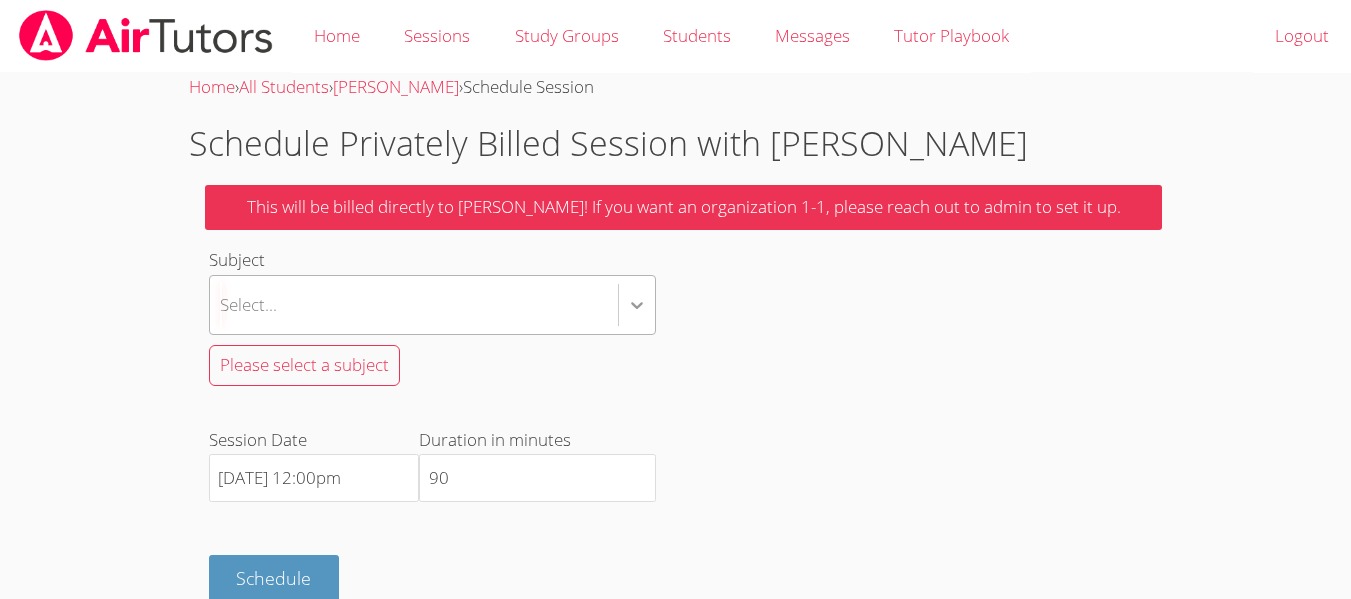 click at bounding box center [637, 305] 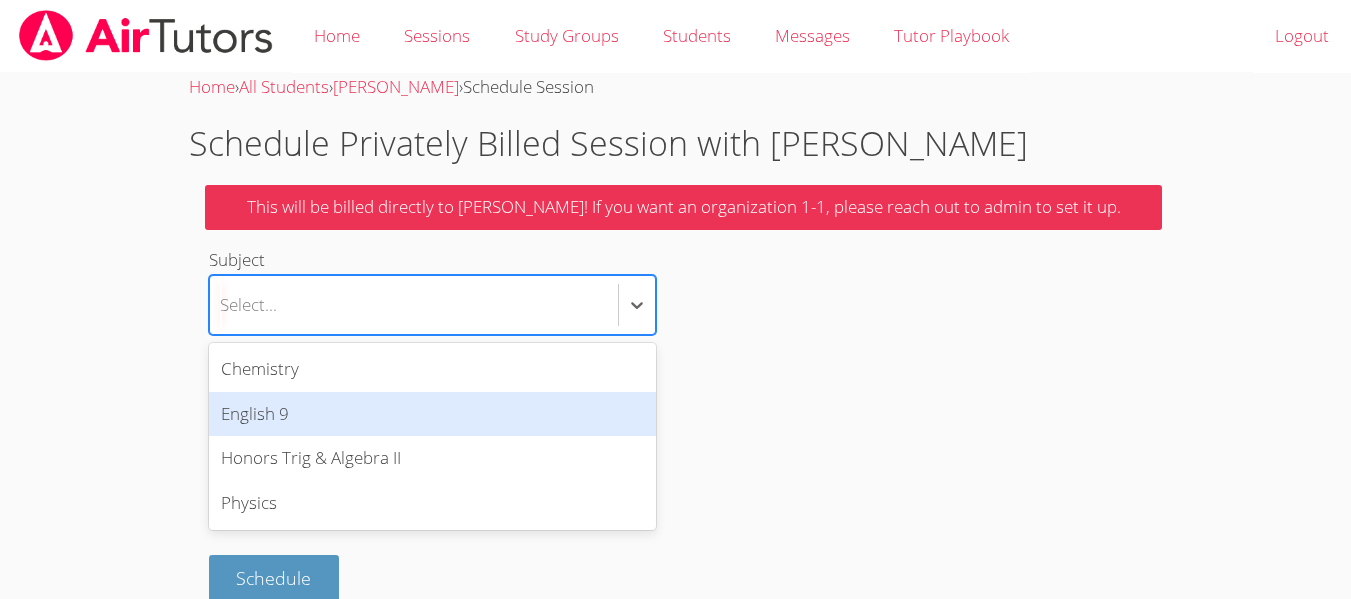 click on "English 9" at bounding box center [432, 414] 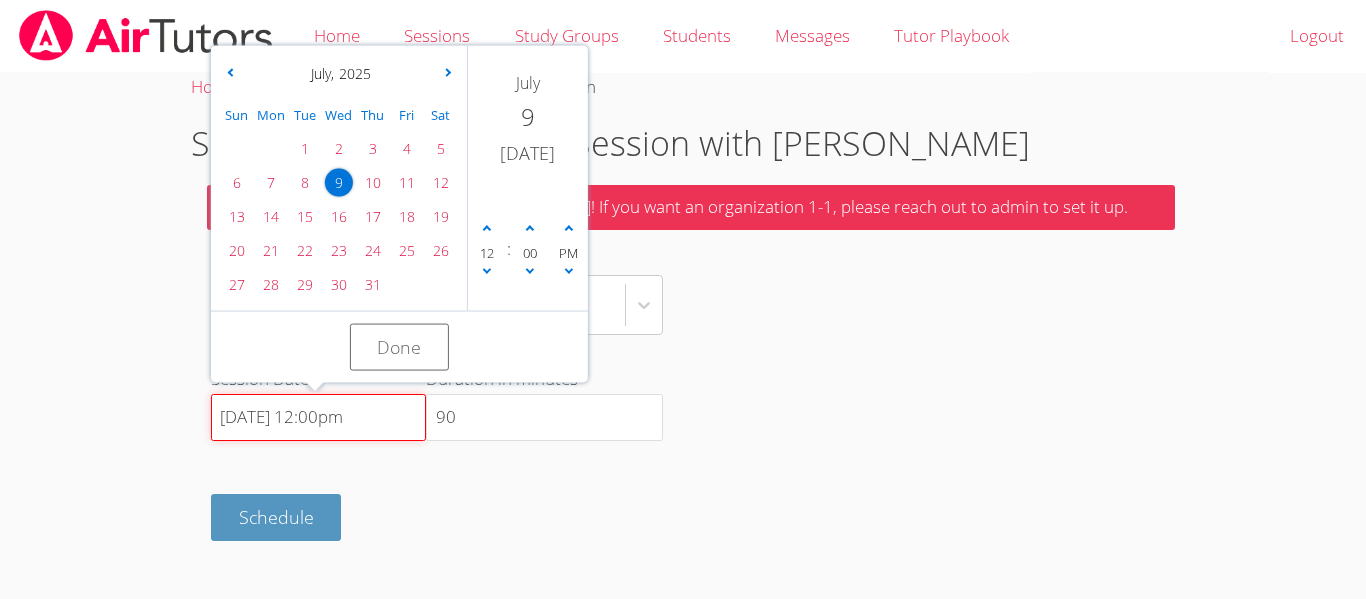 click on "[DATE] 12:00pm" at bounding box center (318, 418) 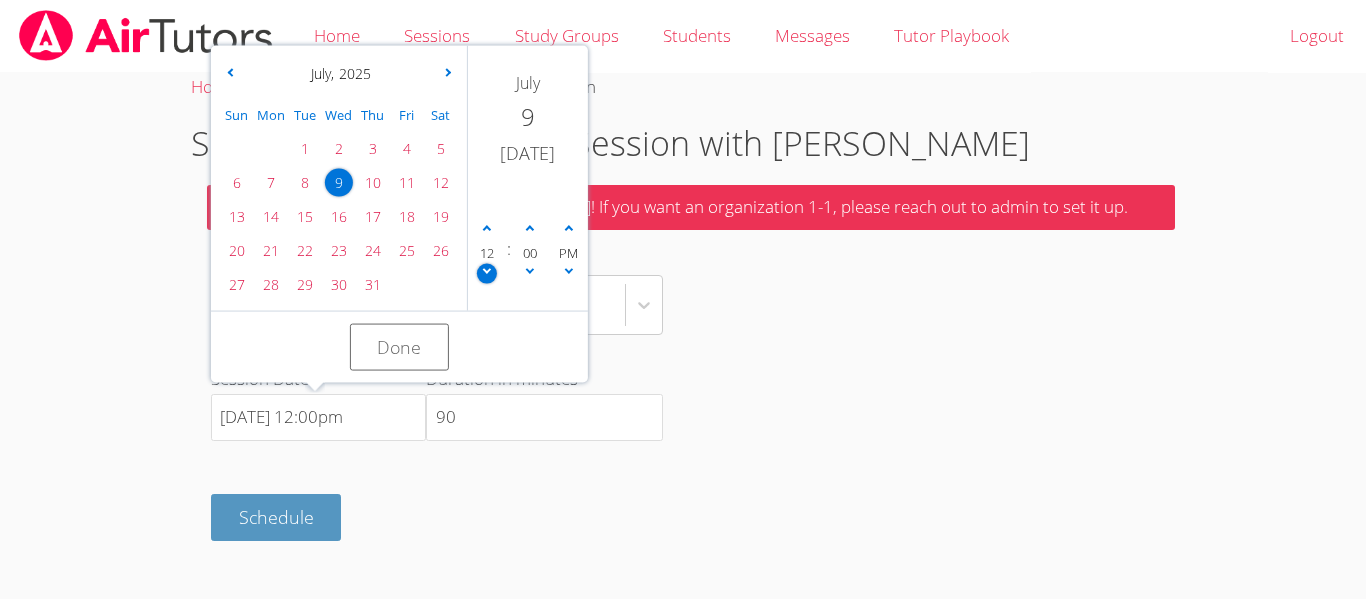 click at bounding box center (487, 273) 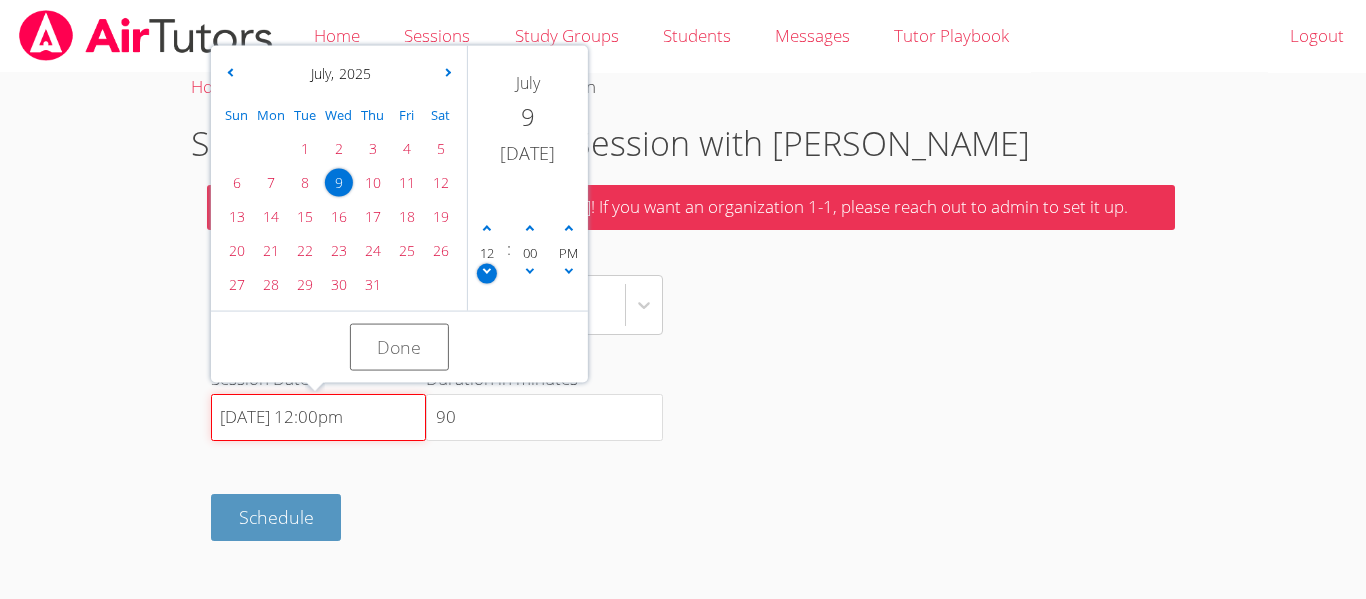 click on "[DATE] 12:00pm" at bounding box center [318, 418] 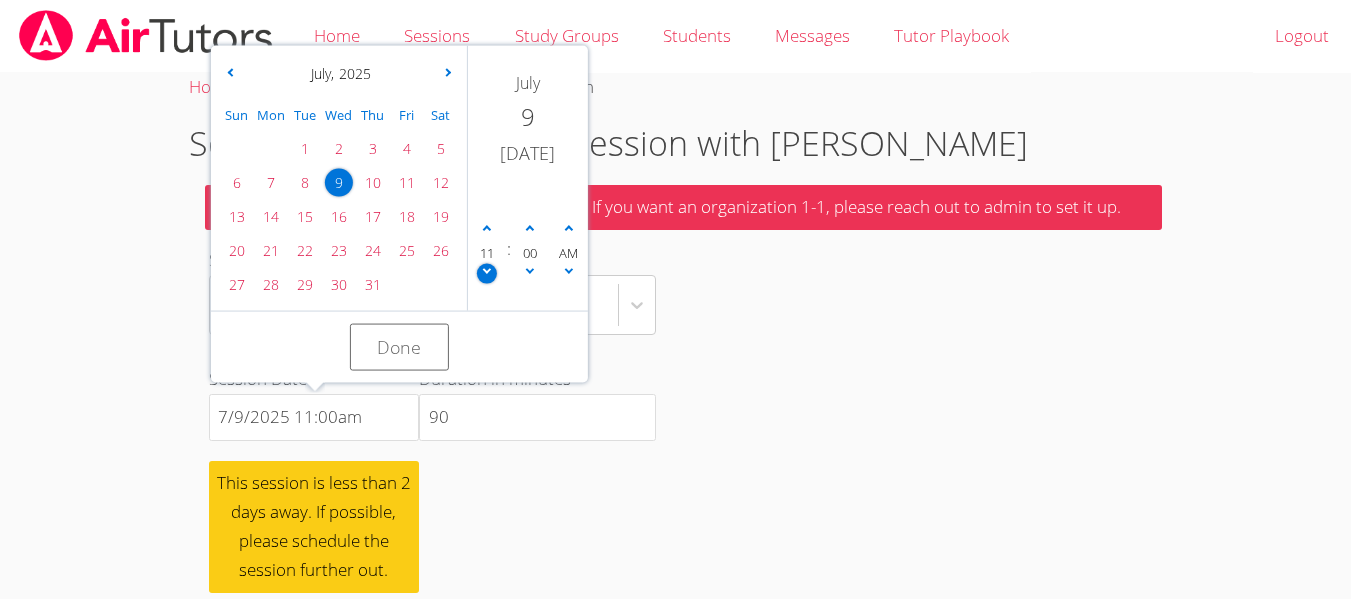 click at bounding box center [487, 273] 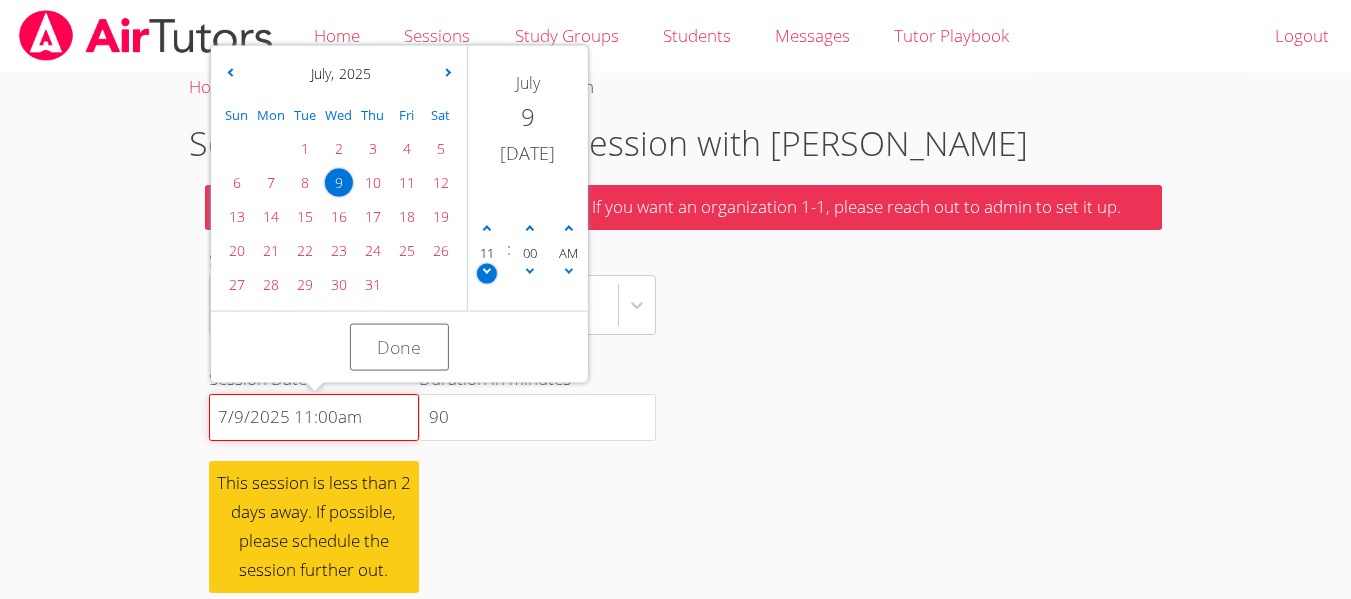 click on "[DATE] 12:00pm" at bounding box center [314, 418] 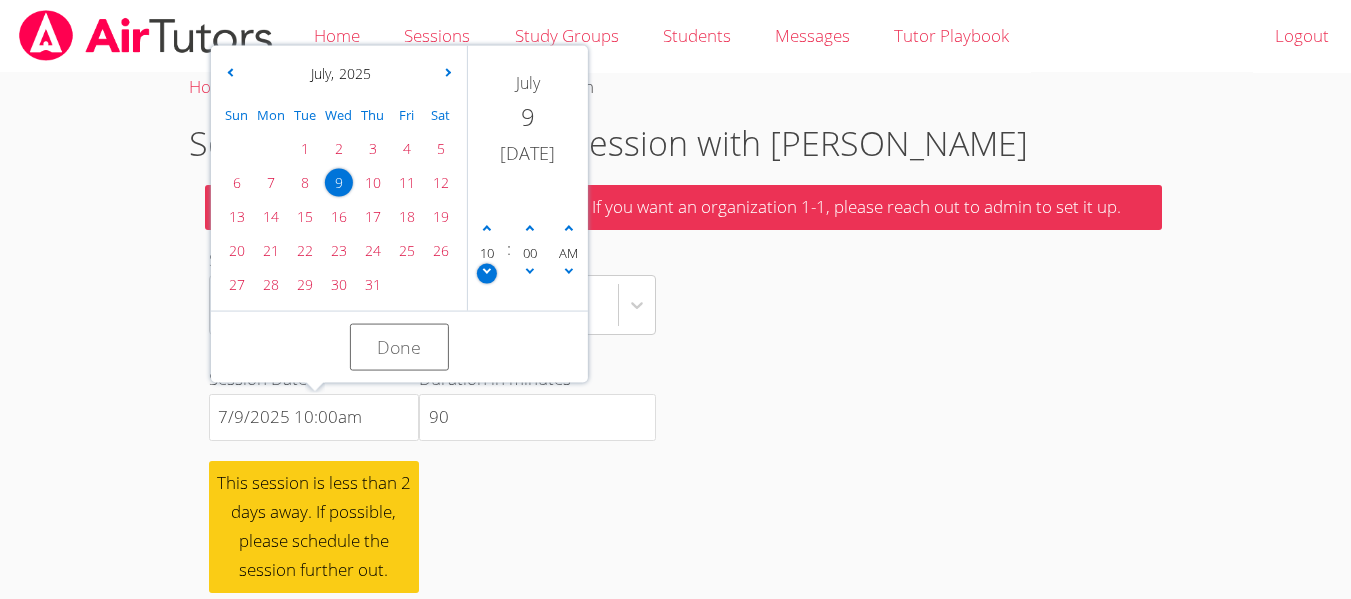 click at bounding box center [487, 273] 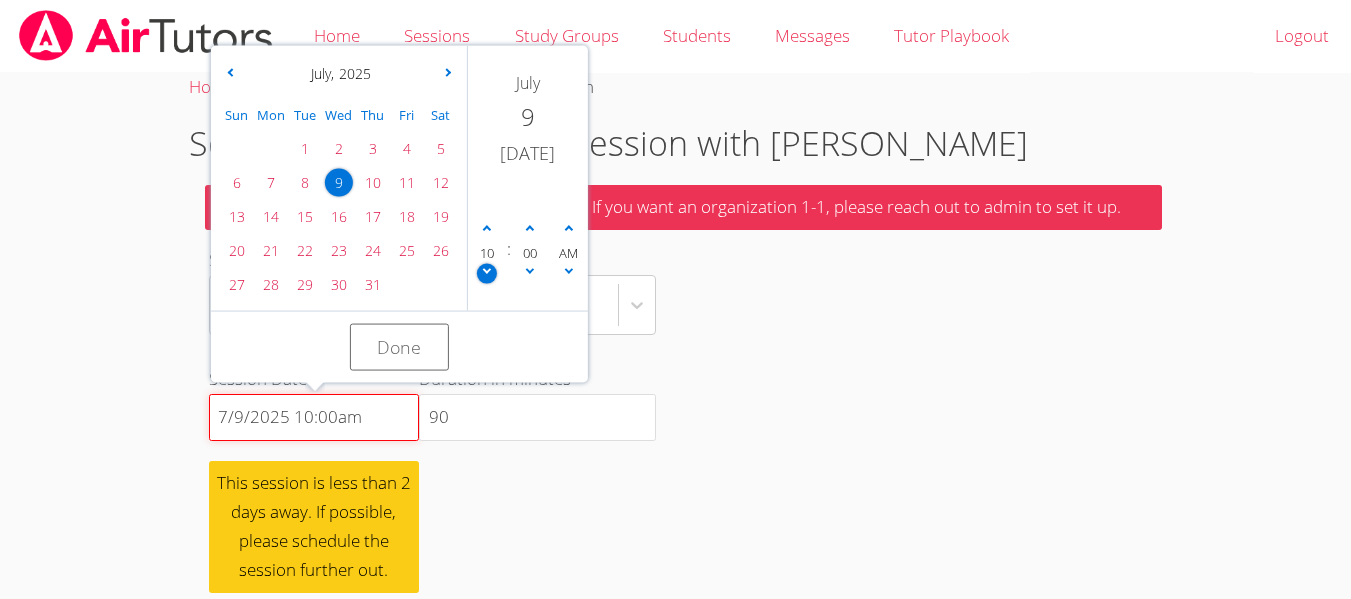 click on "[DATE] 12:00pm" at bounding box center (314, 418) 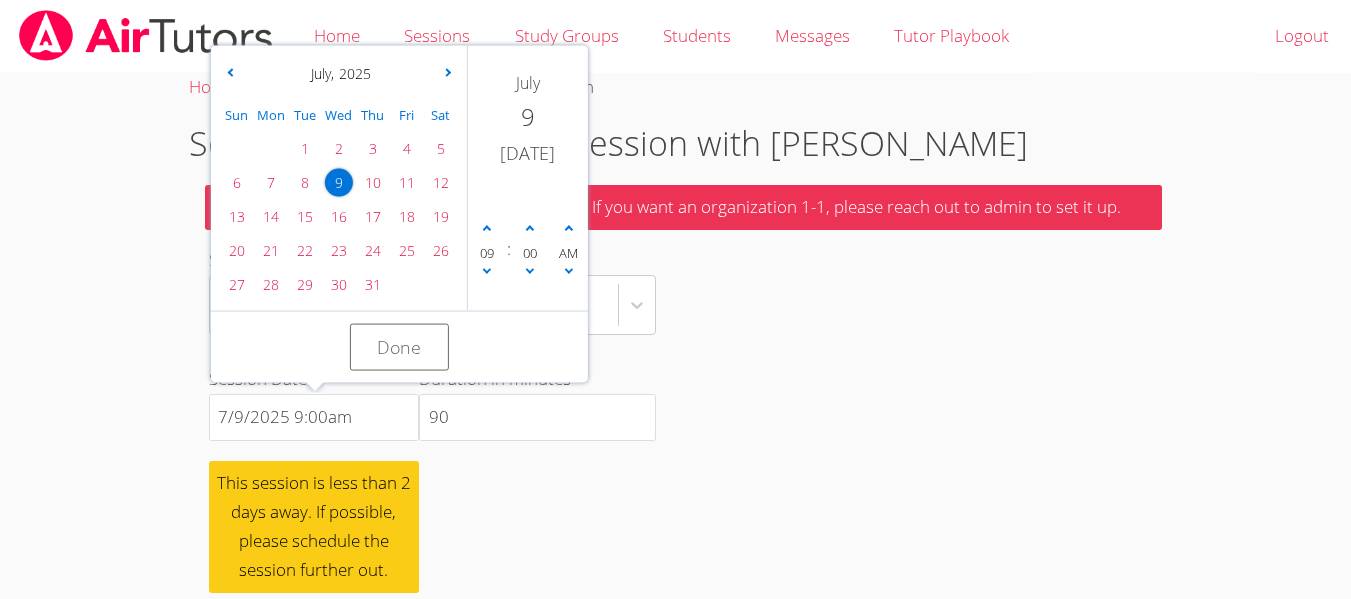 click on "Duration in minutes 90" at bounding box center (537, 479) 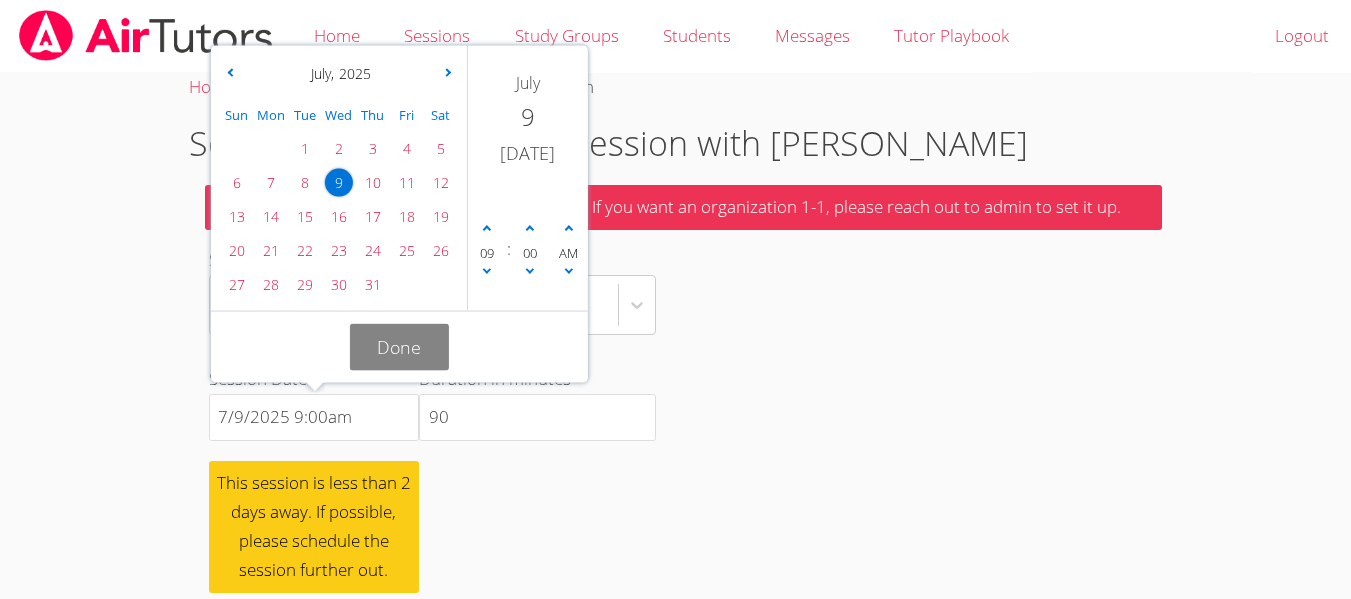 click on "Done" at bounding box center (400, 347) 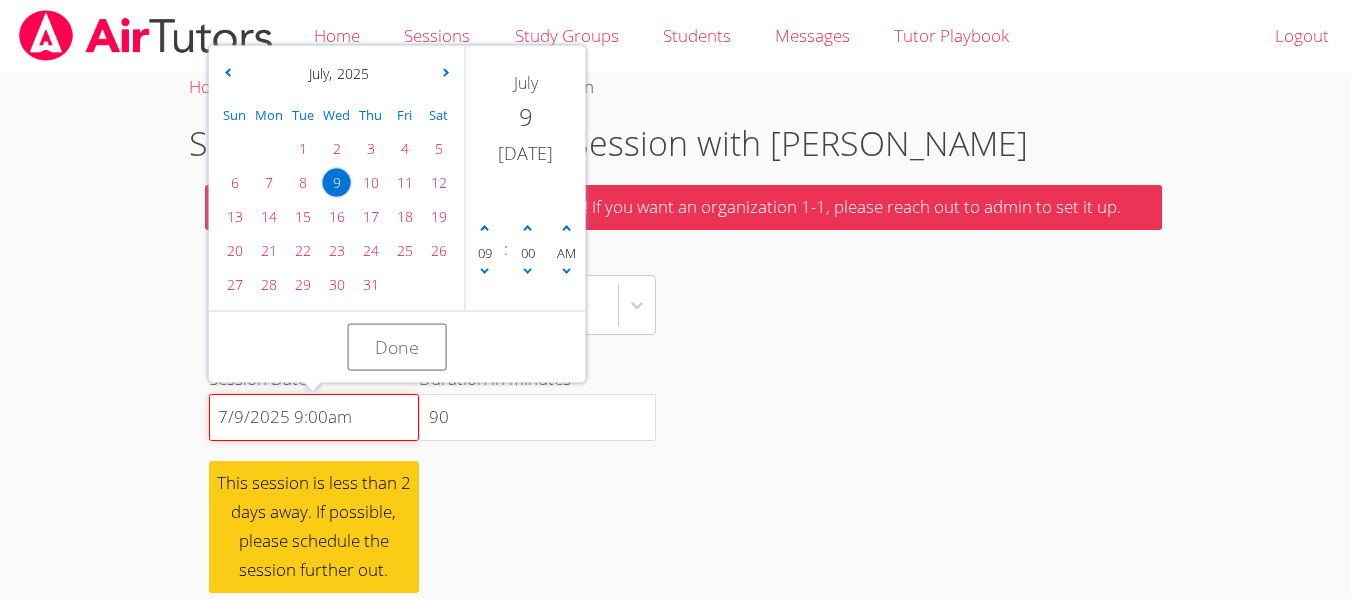 click on "[DATE] 12:00pm" at bounding box center [314, 418] 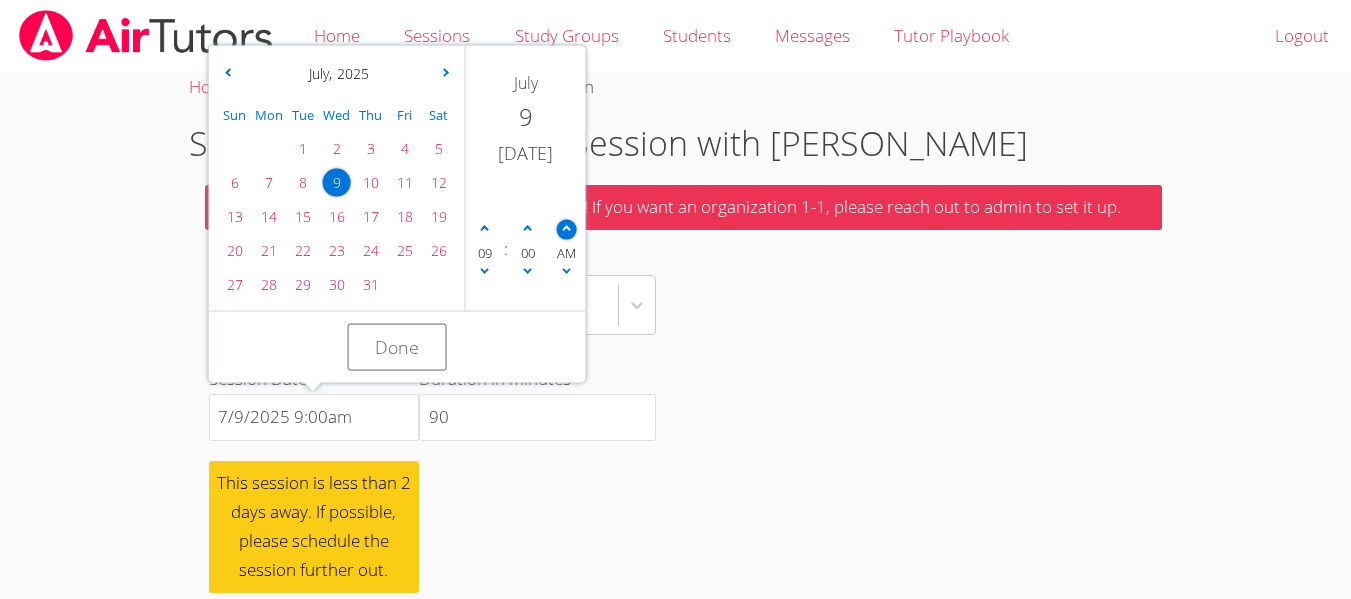 click at bounding box center [566, 229] 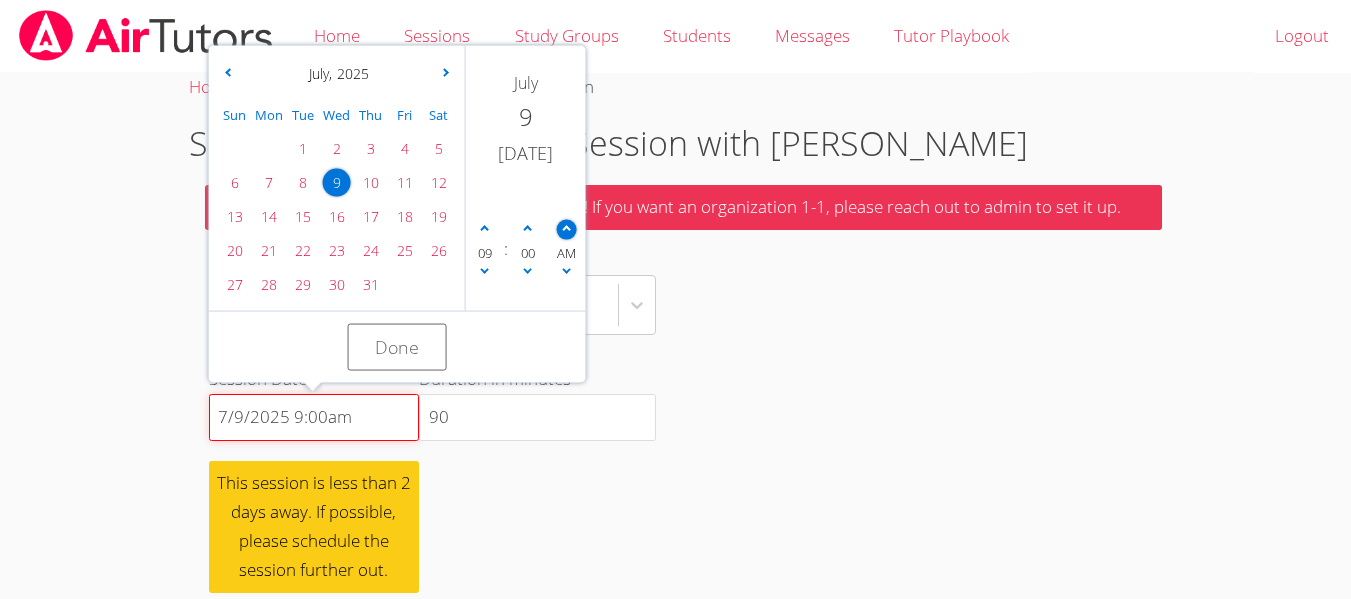 click on "[DATE] 12:00pm" at bounding box center (314, 418) 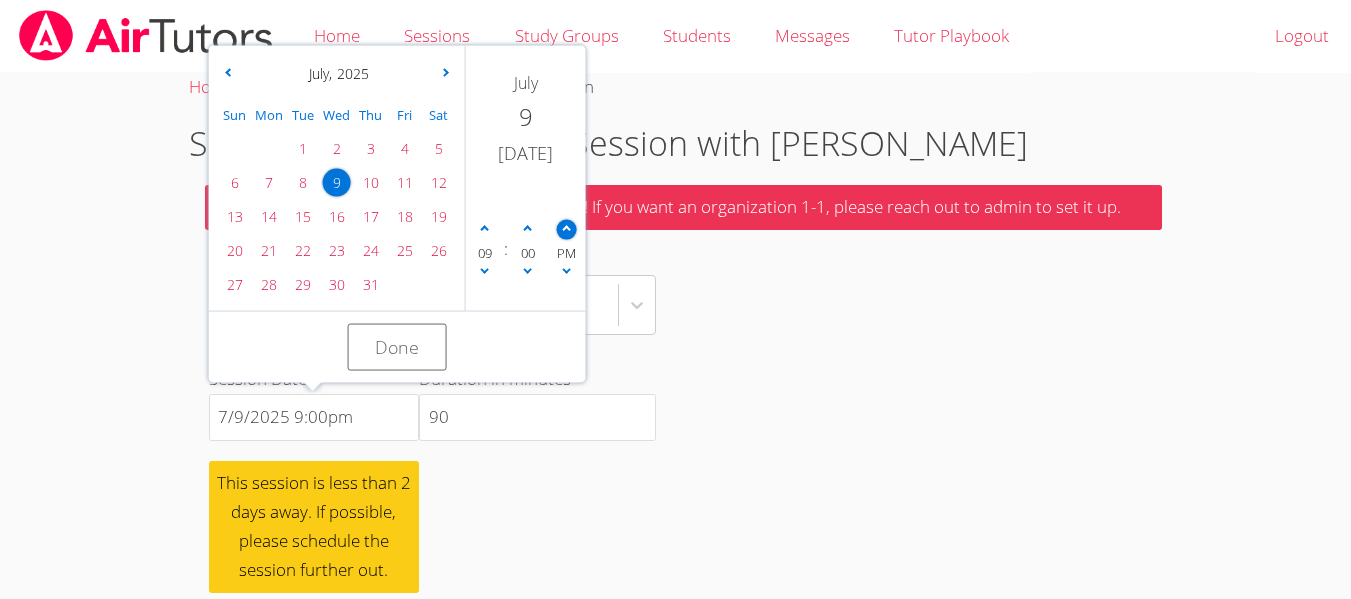 click at bounding box center [566, 229] 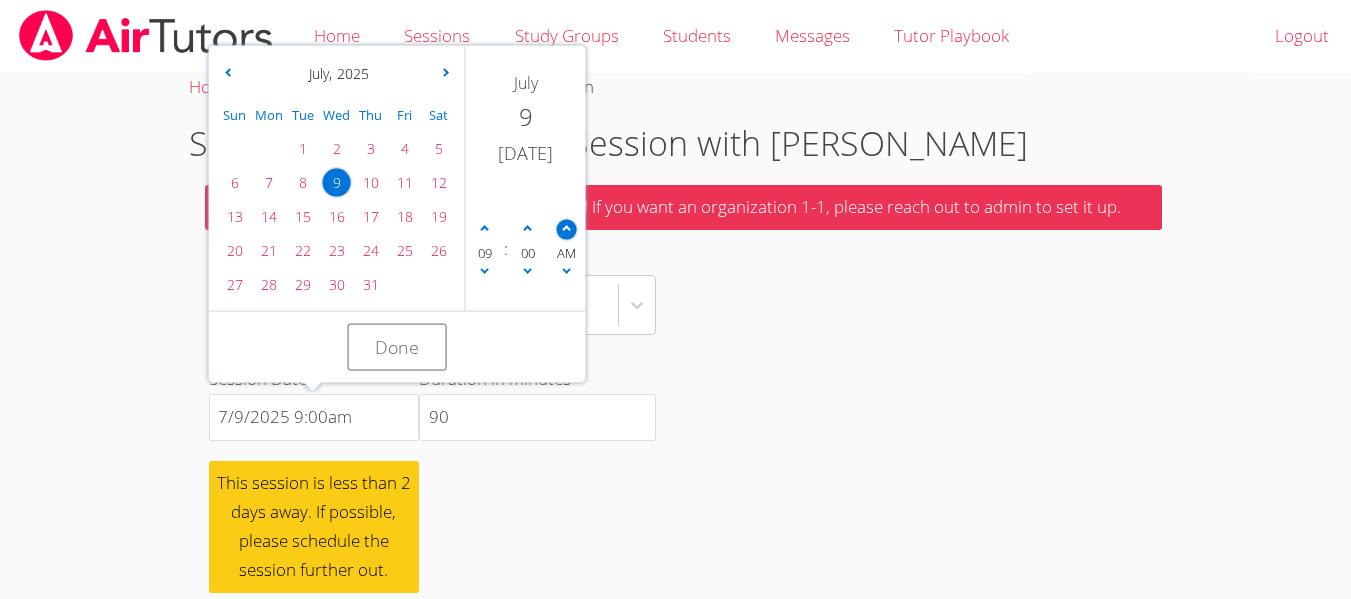 click at bounding box center (566, 229) 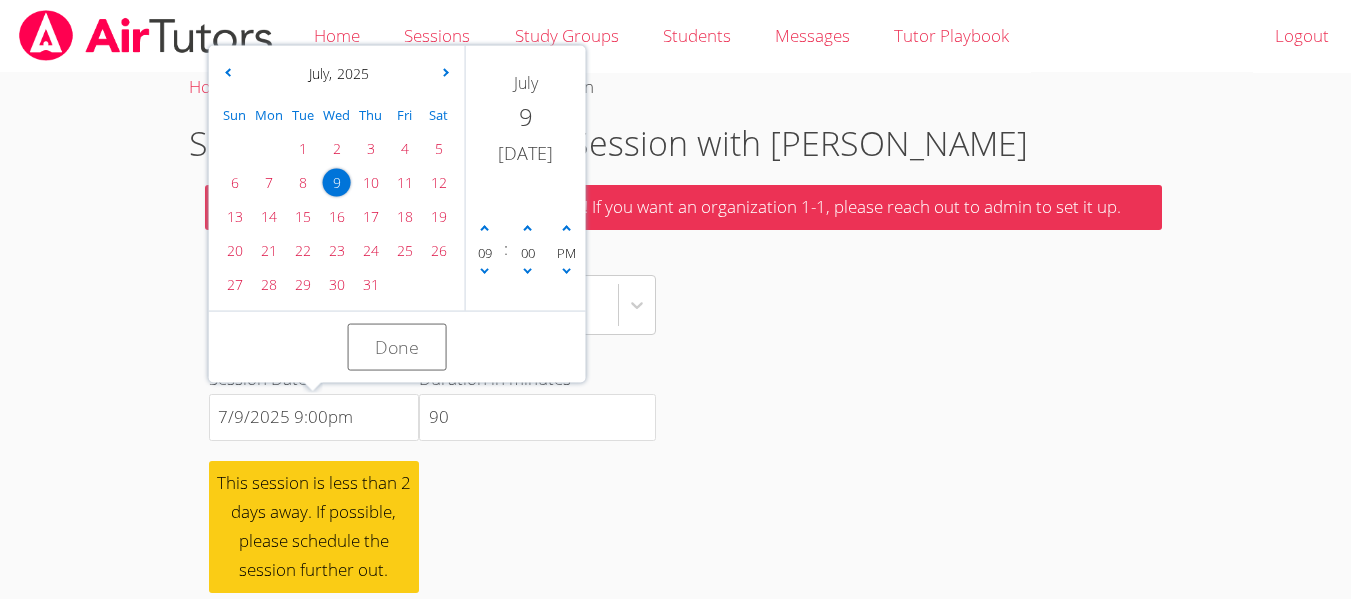 click on "Duration in minutes 90" at bounding box center (537, 479) 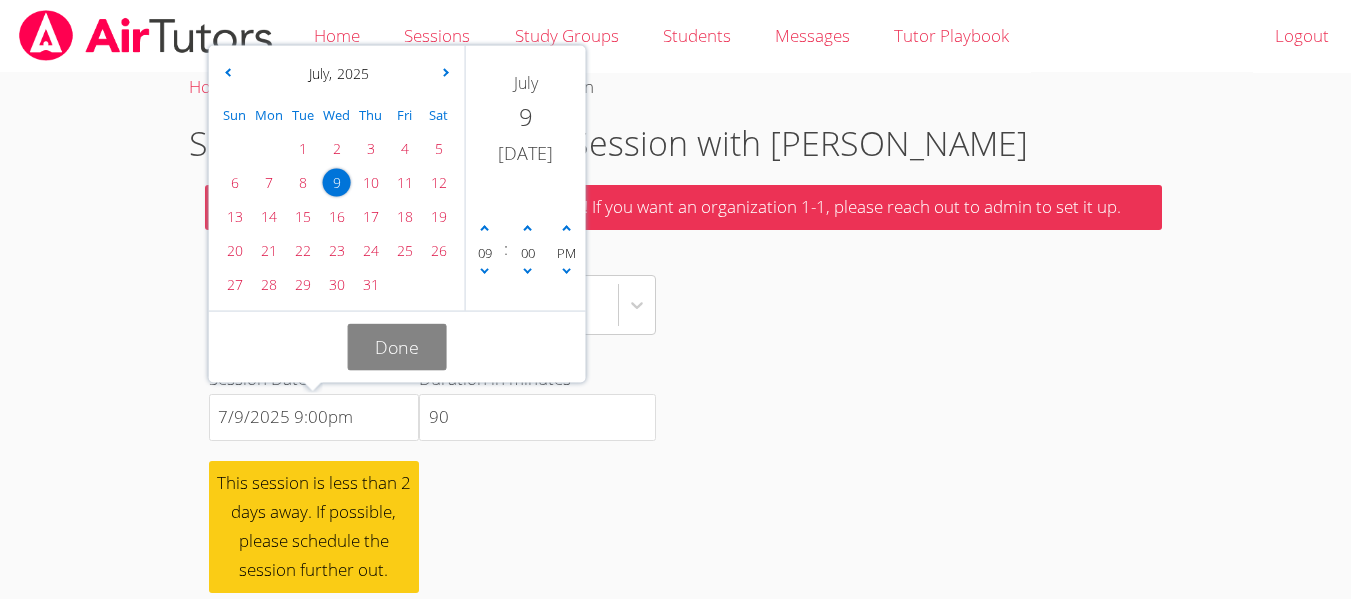 click on "Done" at bounding box center [397, 347] 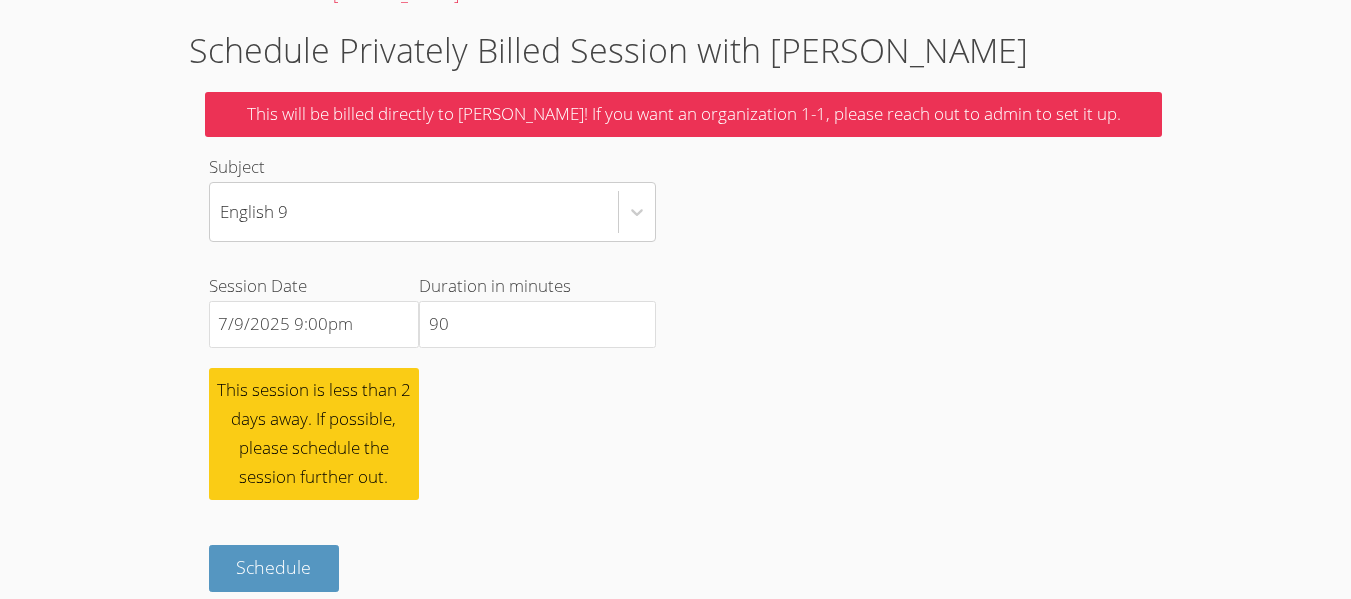 scroll, scrollTop: 97, scrollLeft: 0, axis: vertical 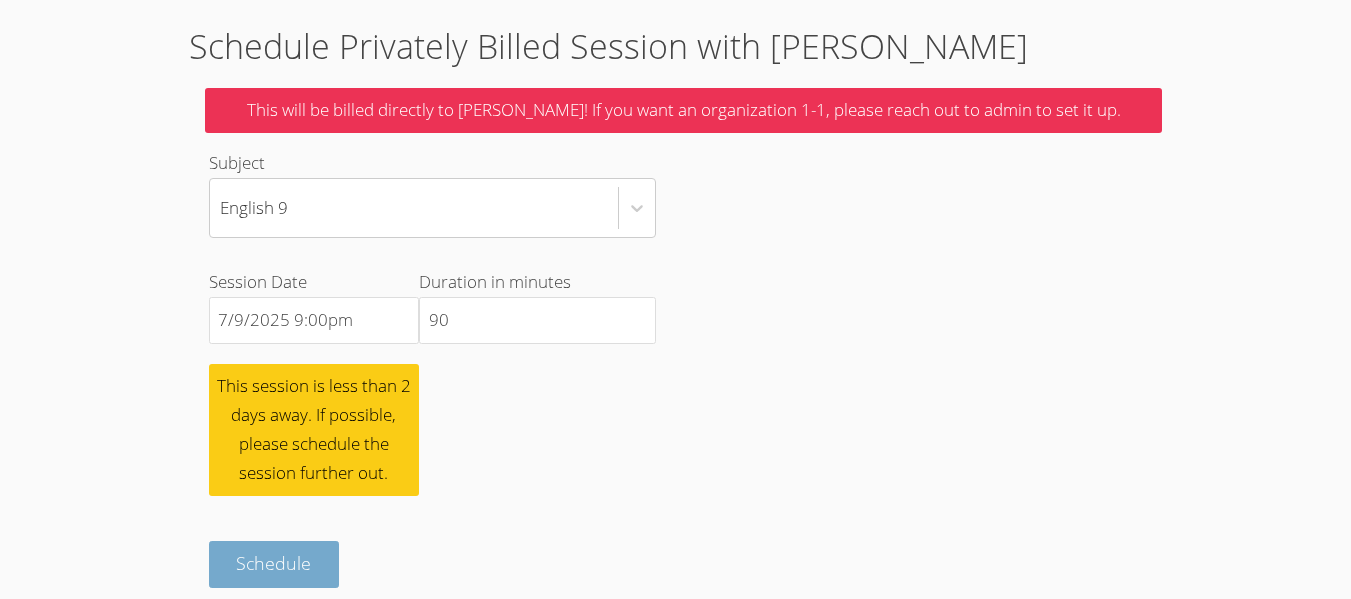 click on "Schedule" at bounding box center (273, 563) 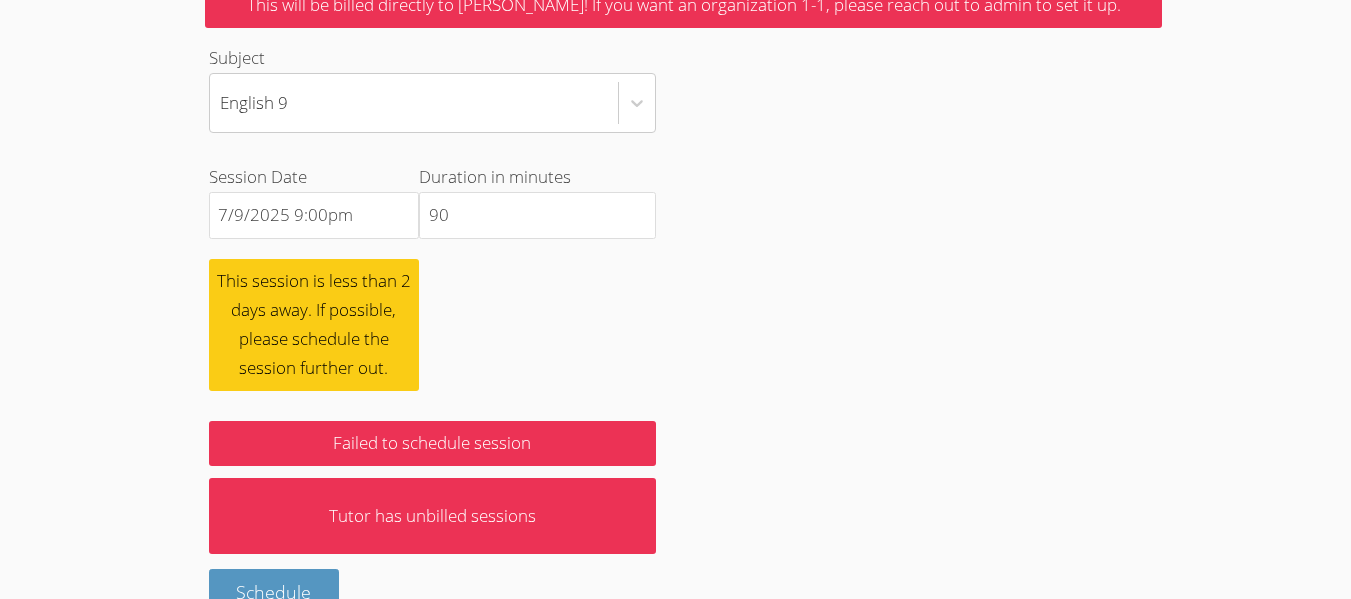 scroll, scrollTop: 249, scrollLeft: 0, axis: vertical 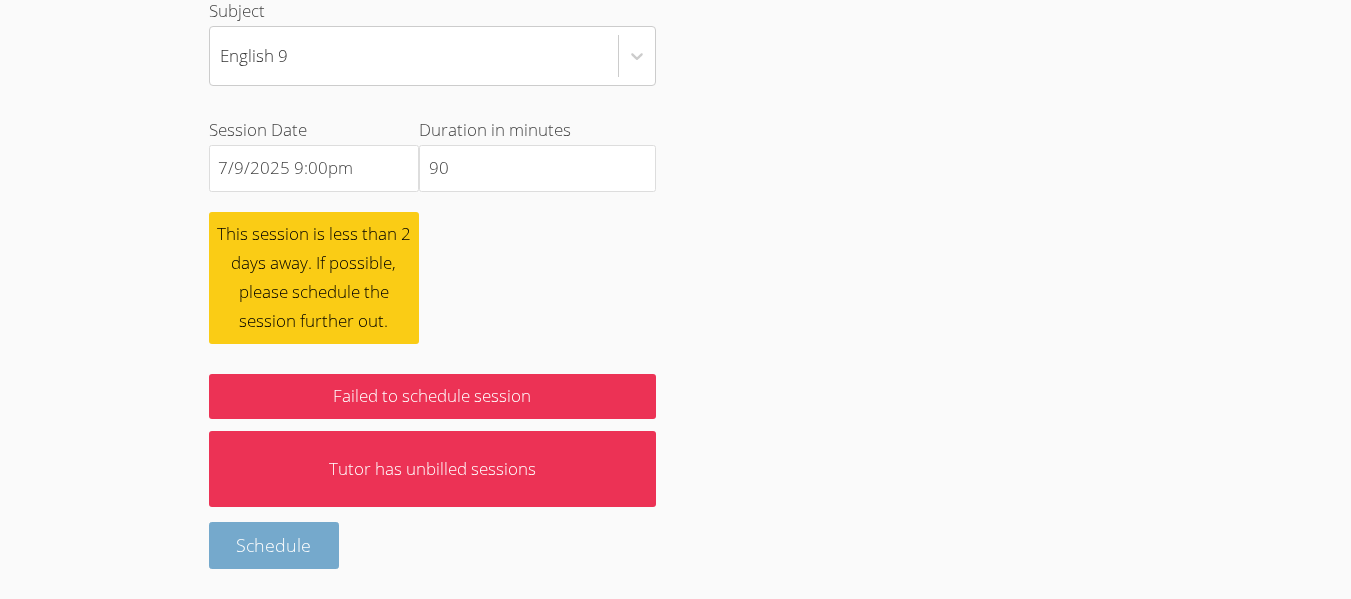 click on "Schedule" at bounding box center [273, 545] 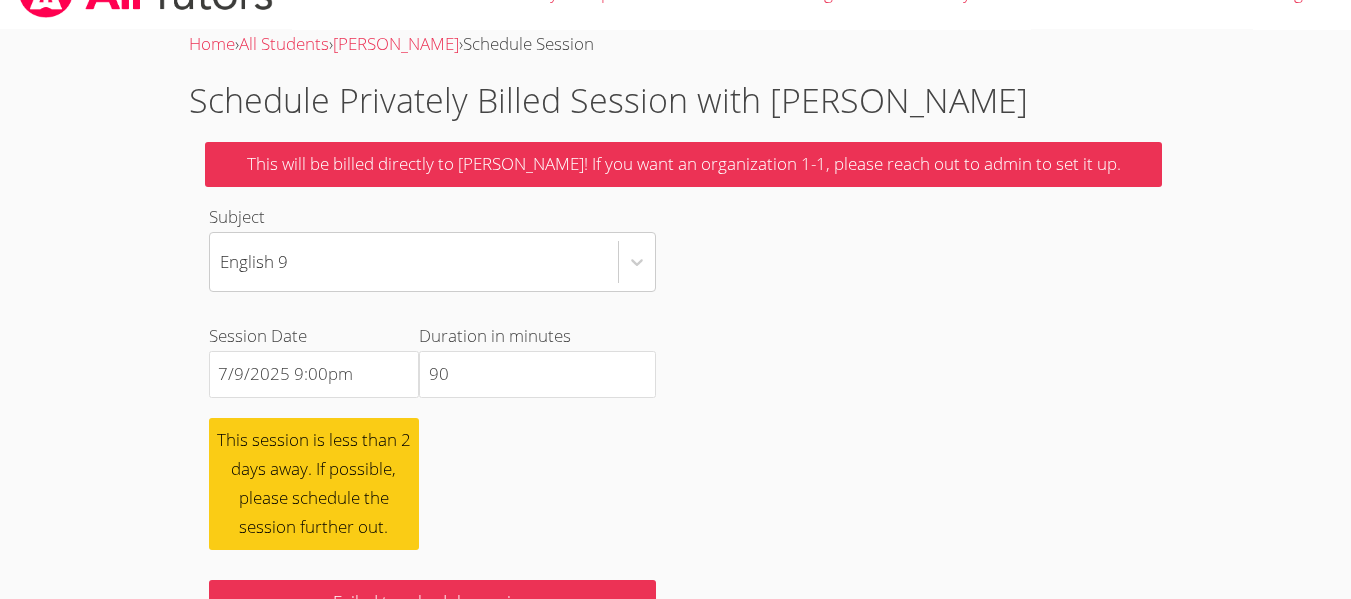 scroll, scrollTop: 0, scrollLeft: 0, axis: both 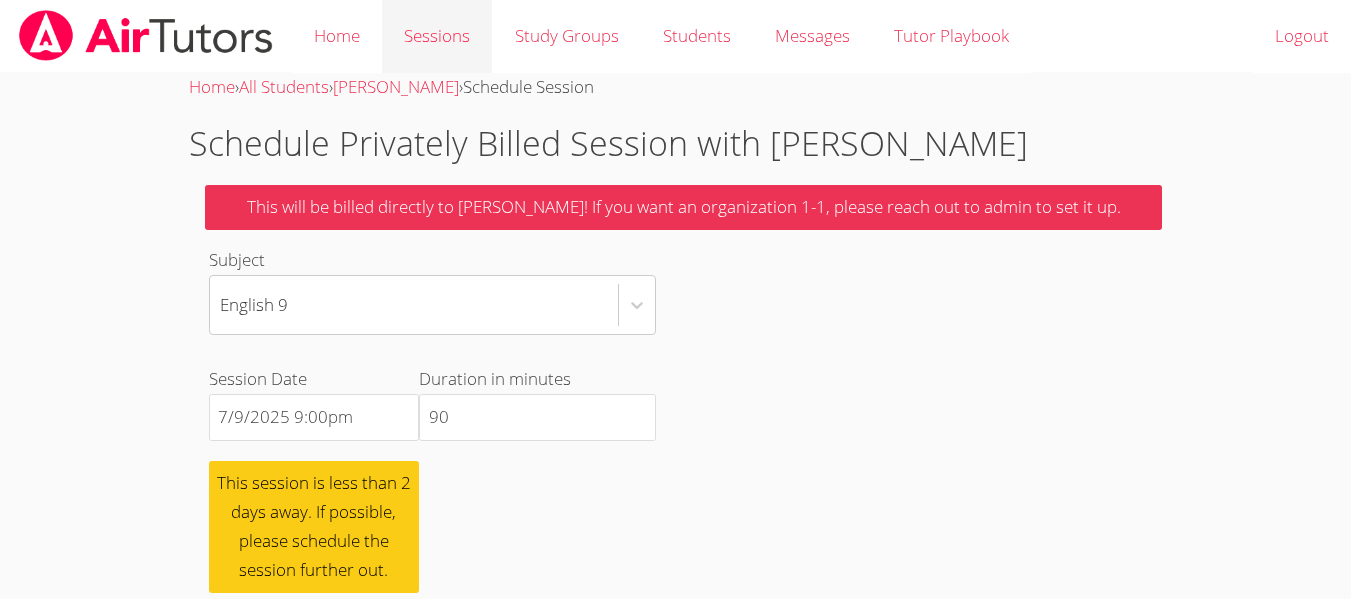 click on "Sessions" at bounding box center [437, 36] 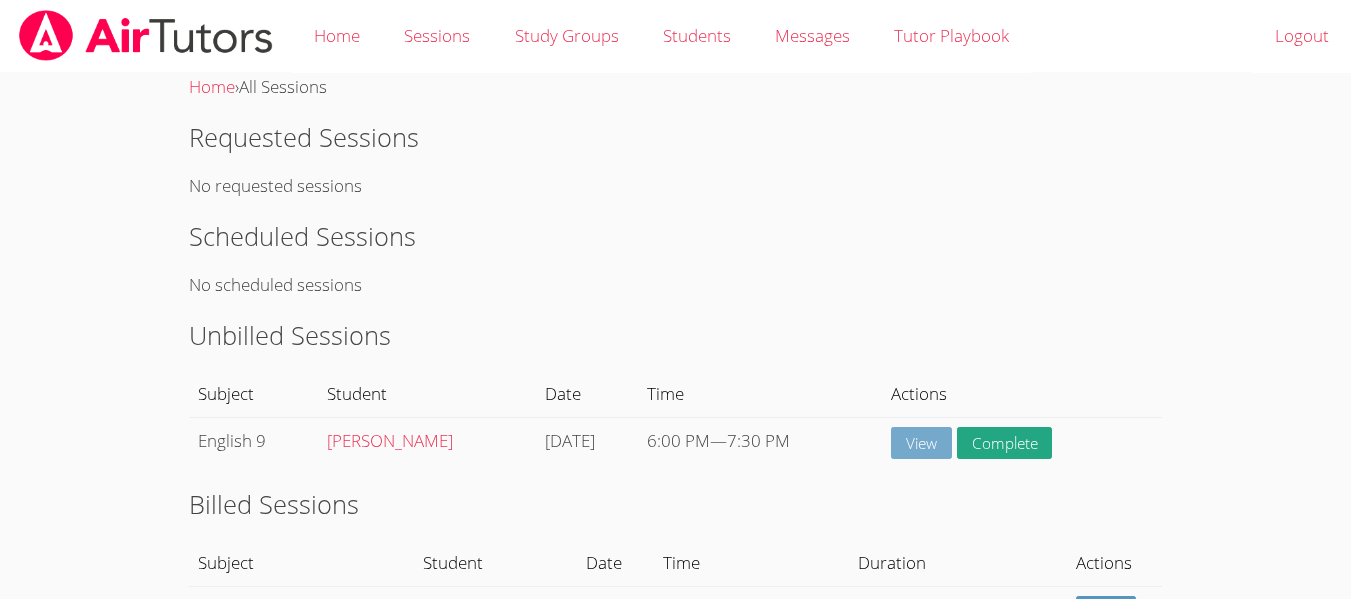 click on "View" at bounding box center (921, 443) 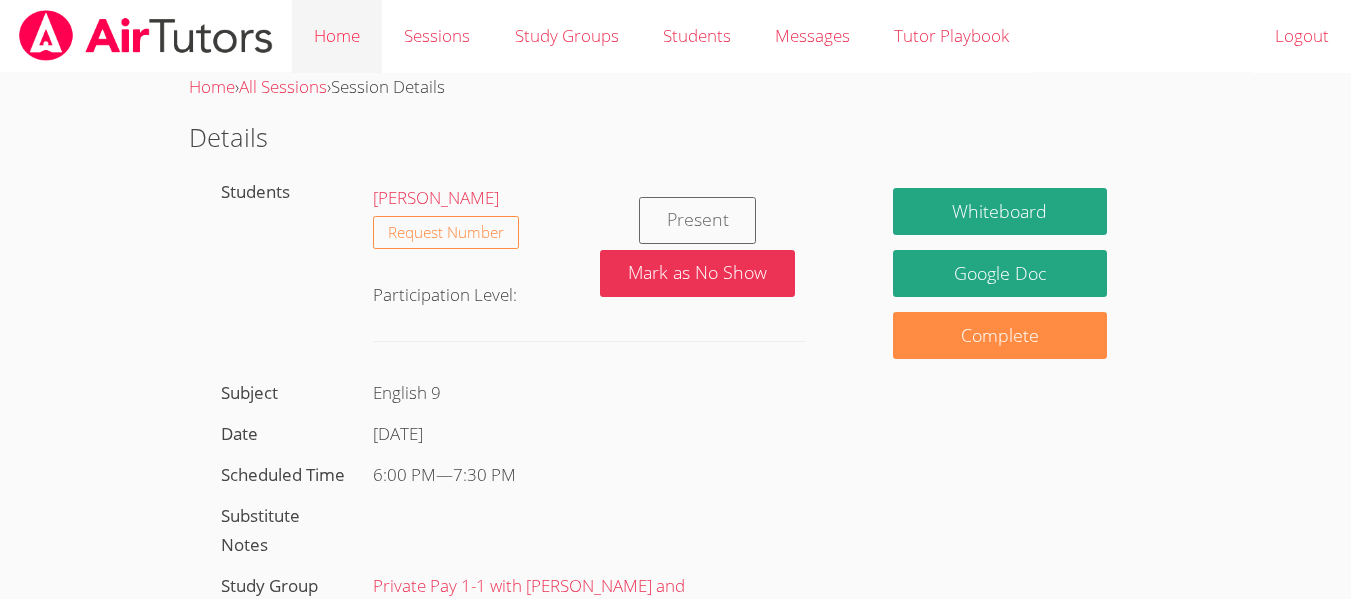 click on "Home" at bounding box center [337, 36] 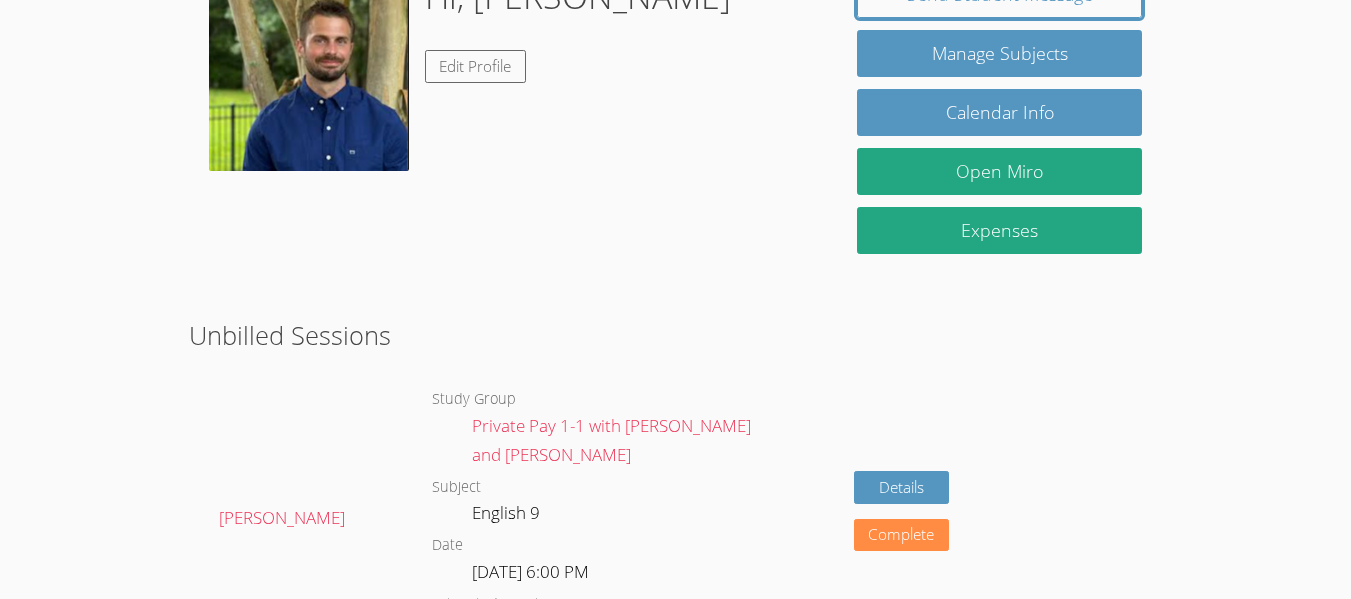scroll, scrollTop: 296, scrollLeft: 0, axis: vertical 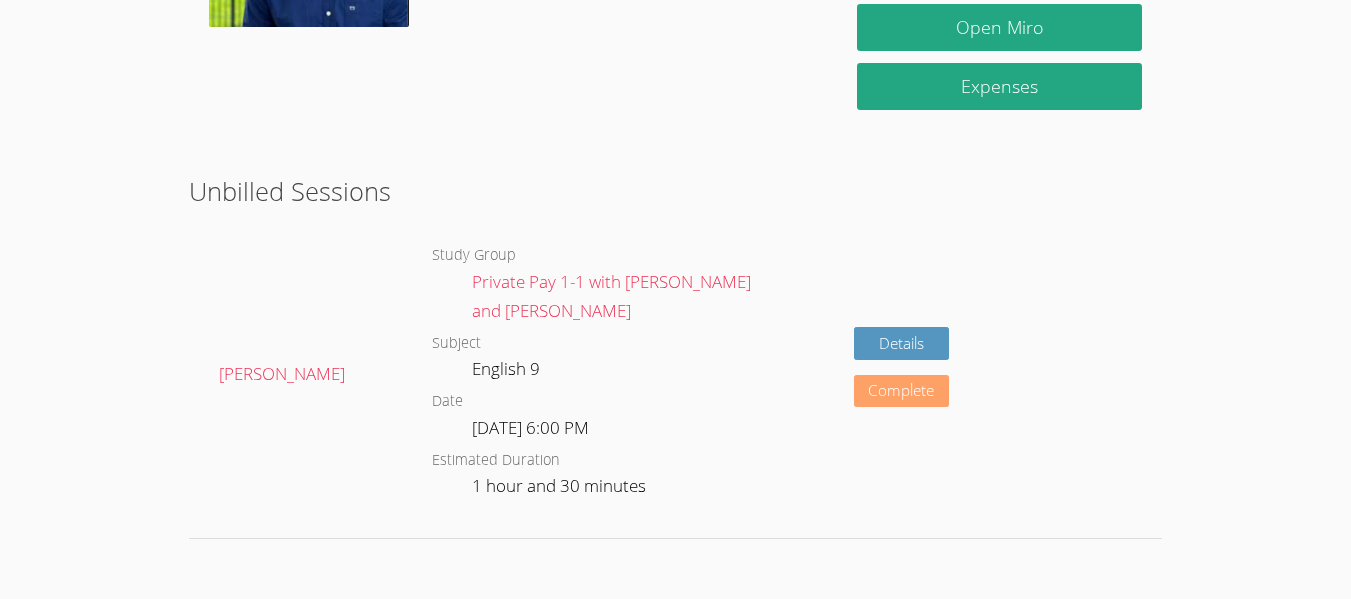 click on "Complete" at bounding box center [902, 391] 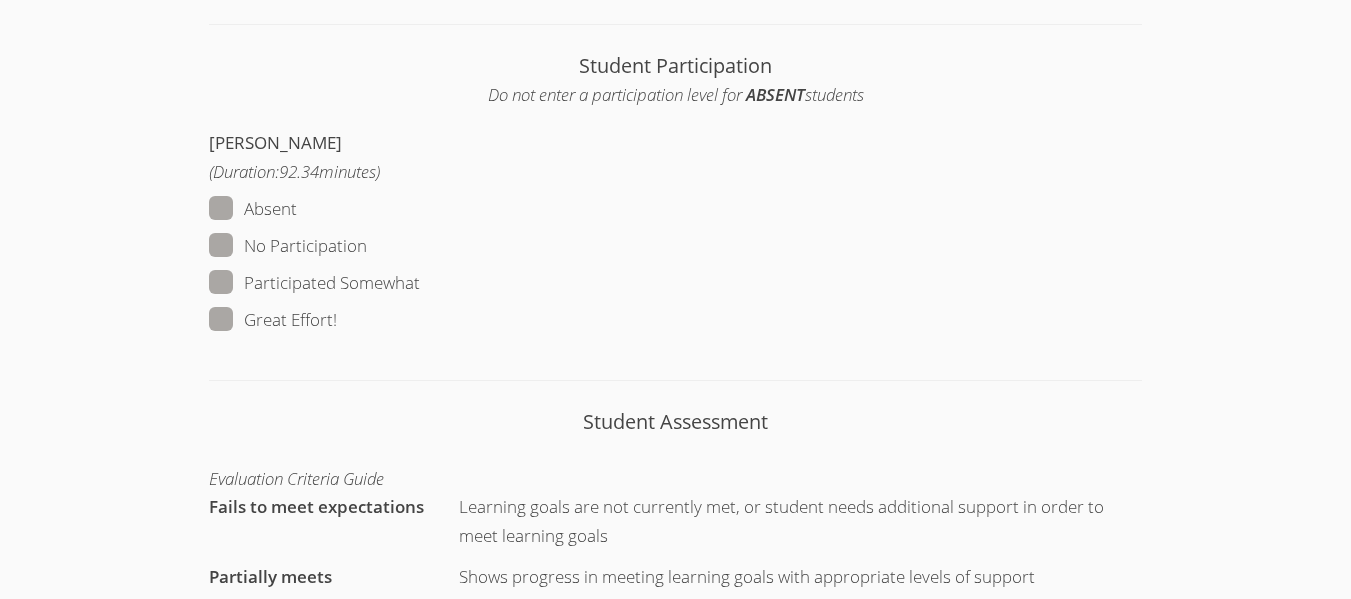 scroll, scrollTop: 595, scrollLeft: 0, axis: vertical 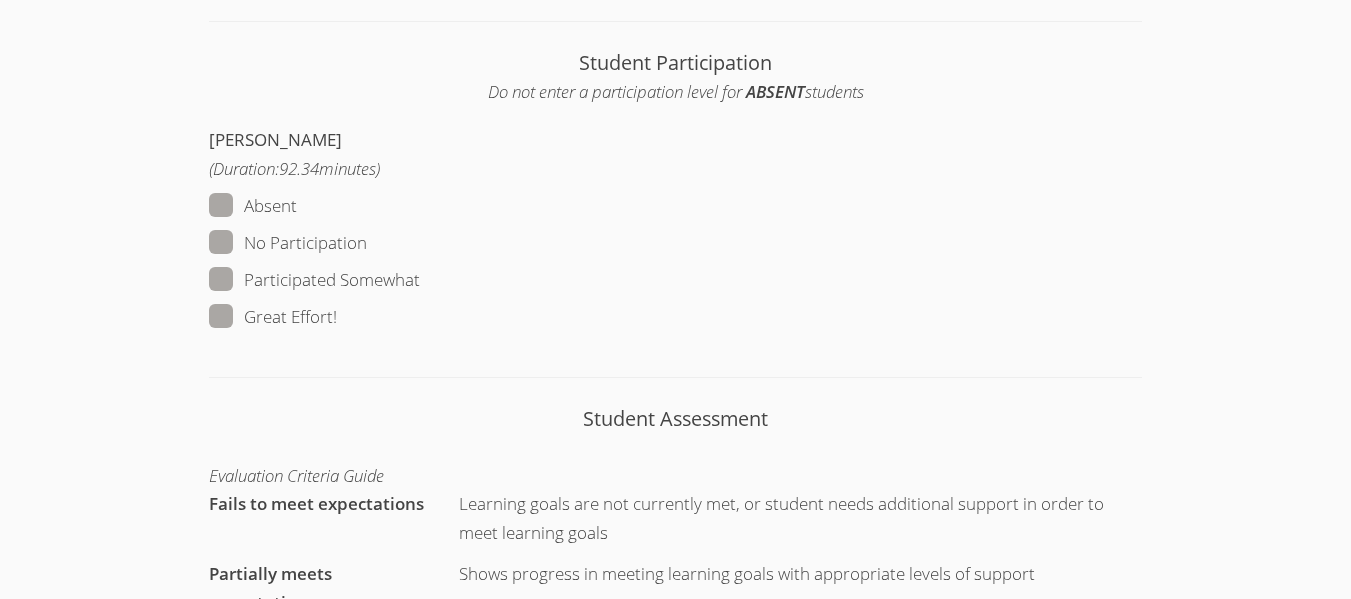 click at bounding box center (297, 205) 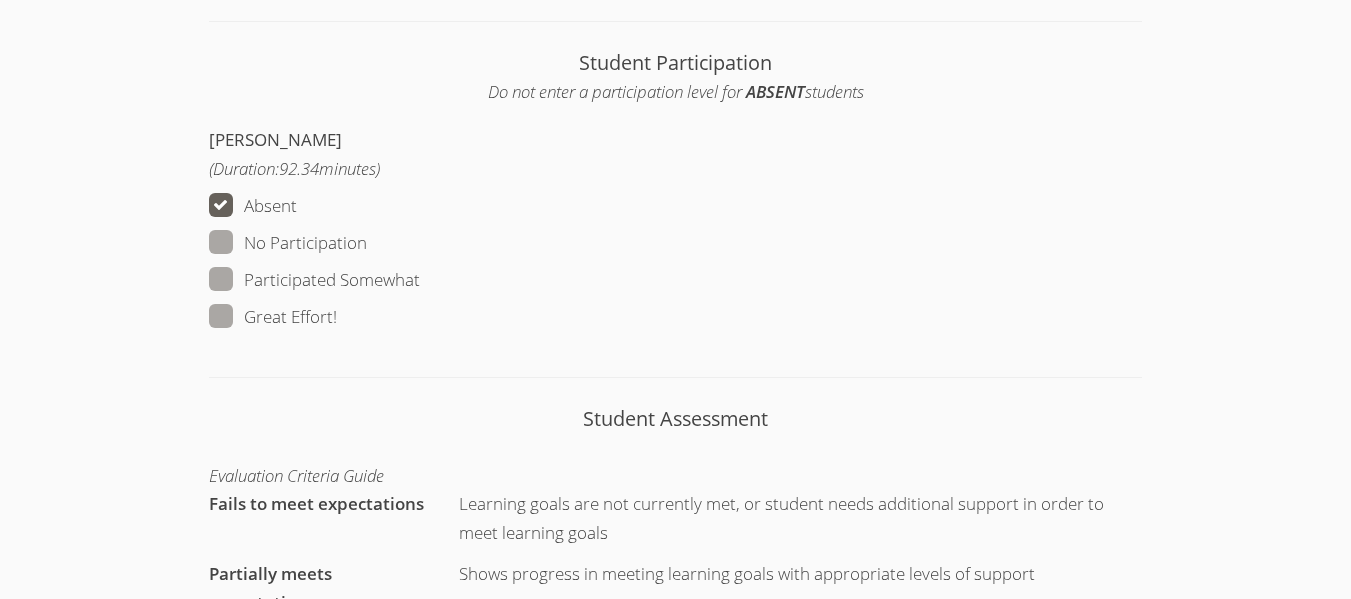 click at bounding box center [337, 316] 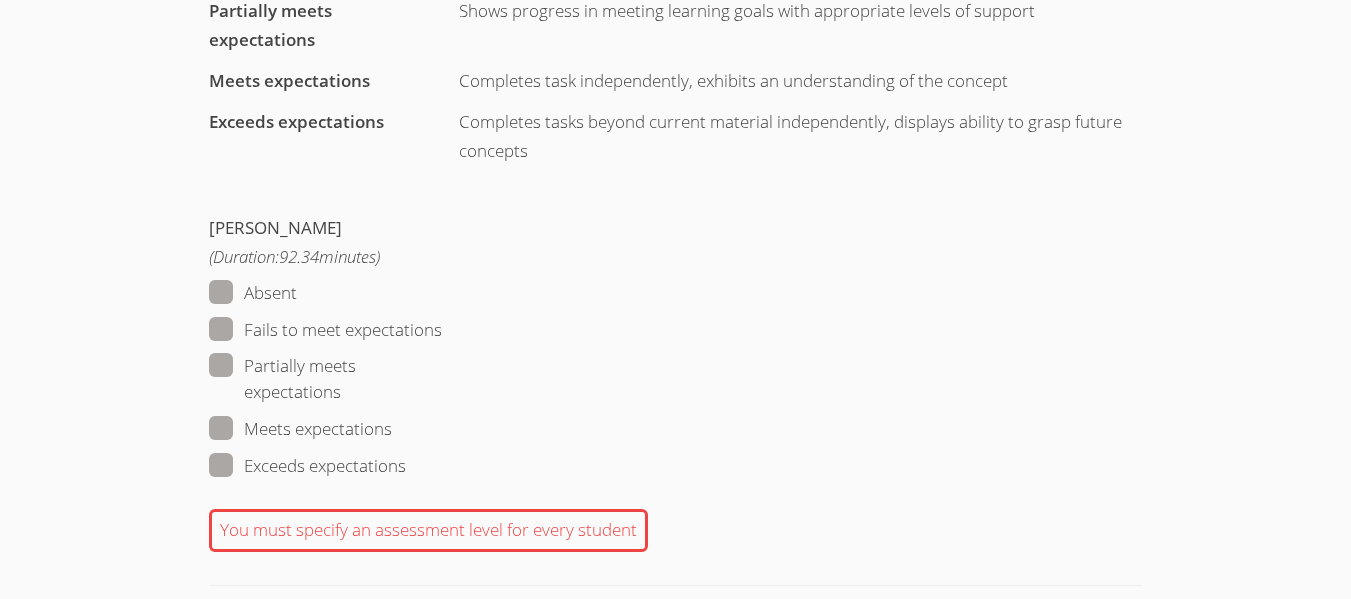 scroll, scrollTop: 1160, scrollLeft: 0, axis: vertical 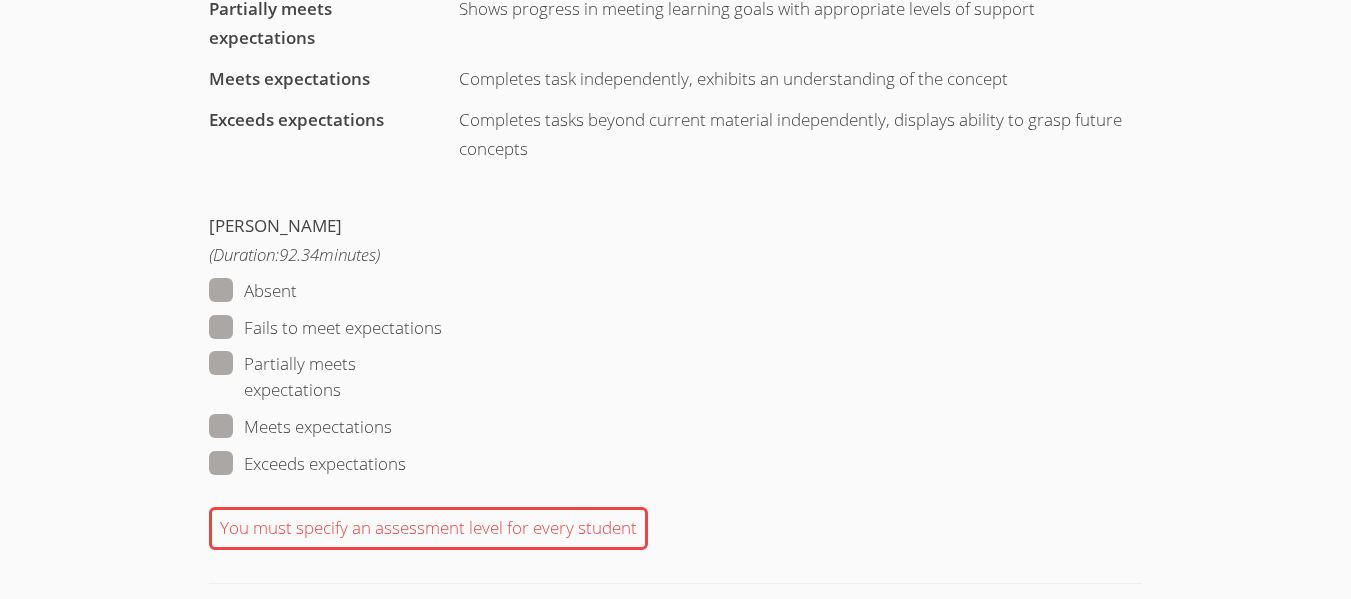 click at bounding box center (406, 463) 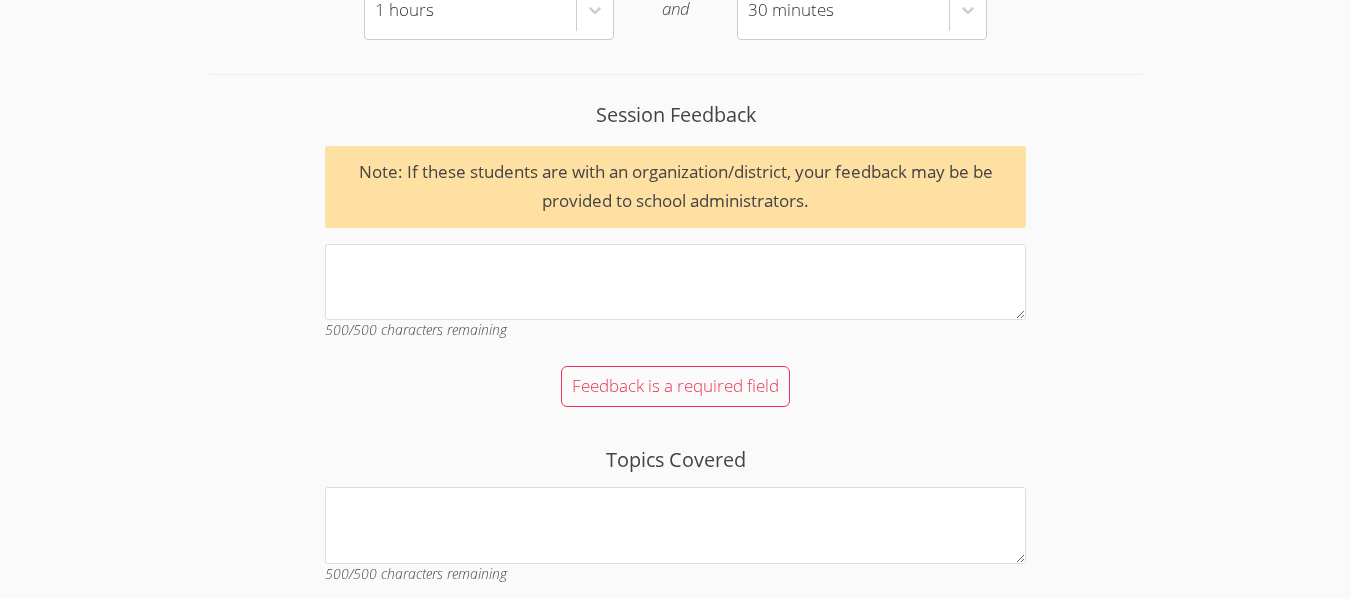 scroll, scrollTop: 2006, scrollLeft: 0, axis: vertical 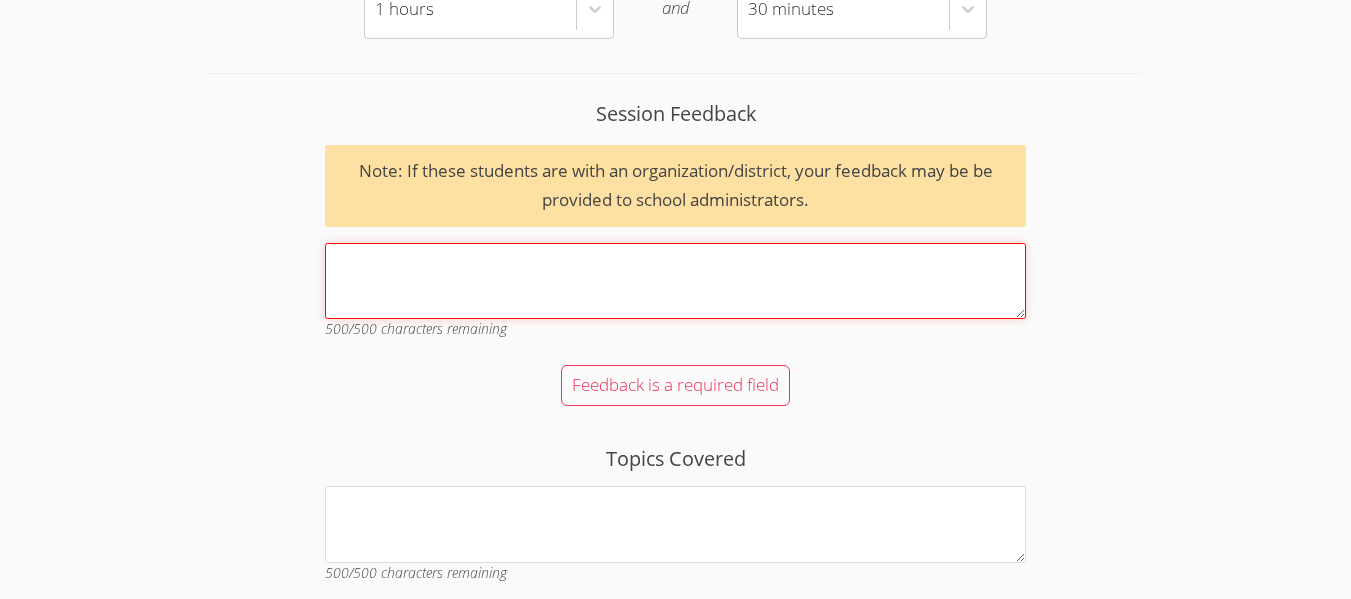 click on "Session Feedback Note: If these students are with an organization/district, your feedback may be be provided to school administrators. 500 /500 characters remaining" at bounding box center [675, 281] 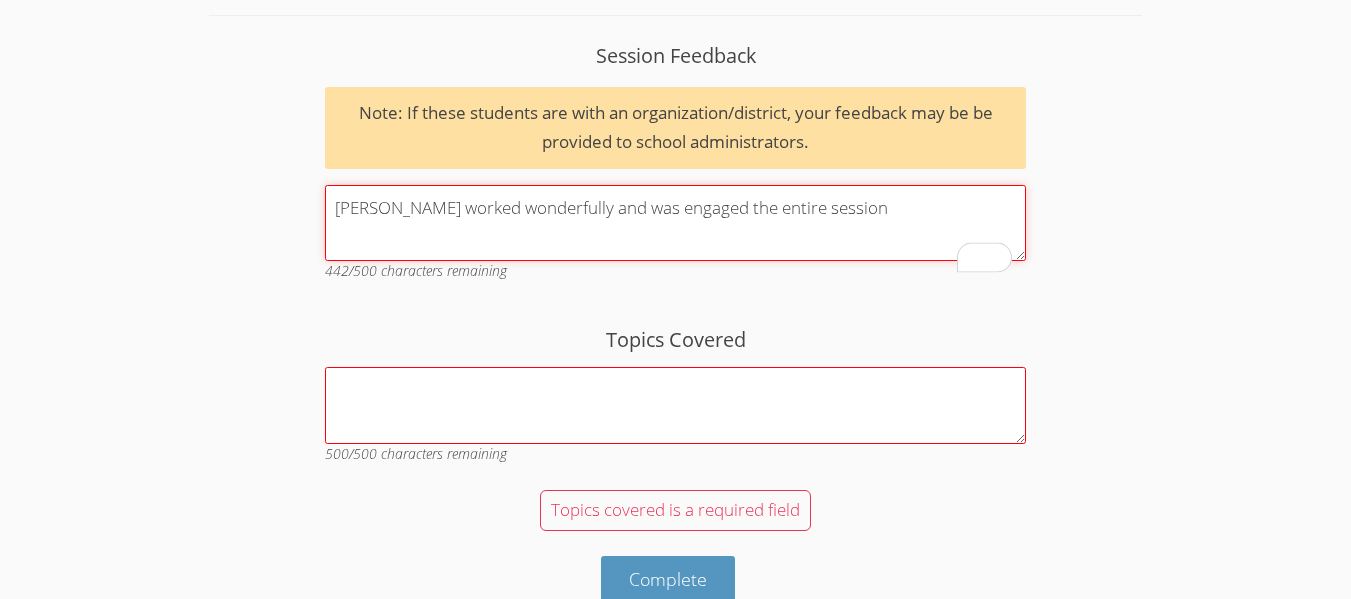 scroll, scrollTop: 2067, scrollLeft: 0, axis: vertical 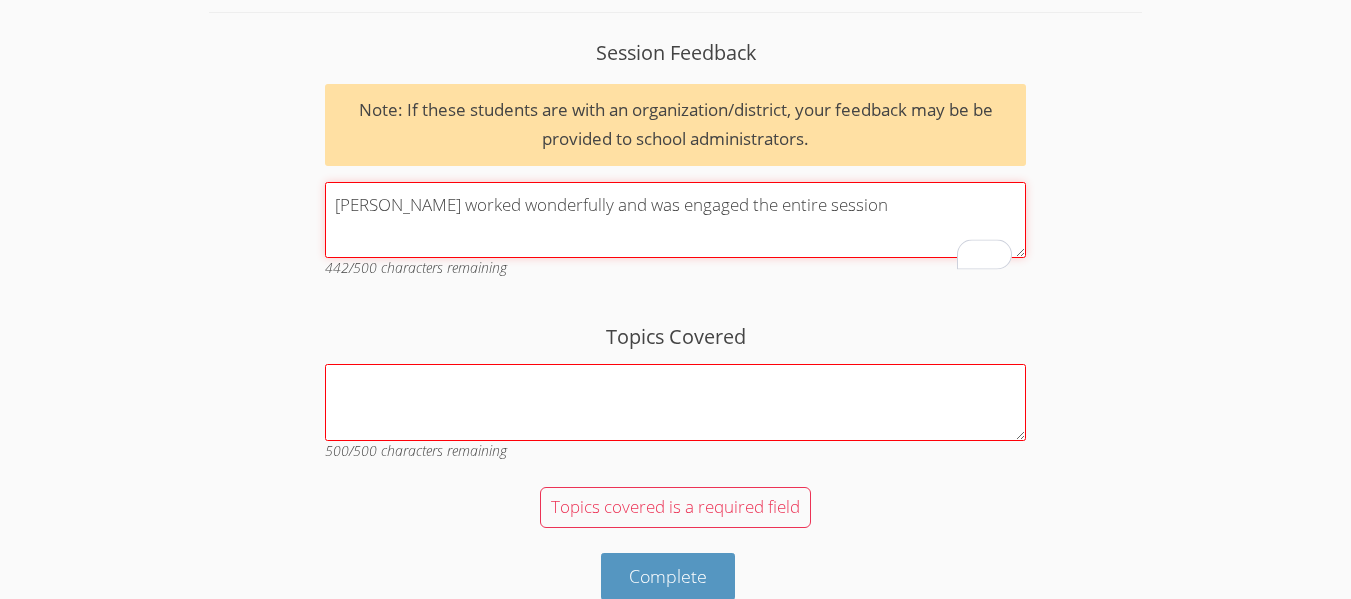 type on "[PERSON_NAME] worked wonderfully and was engaged the entire session" 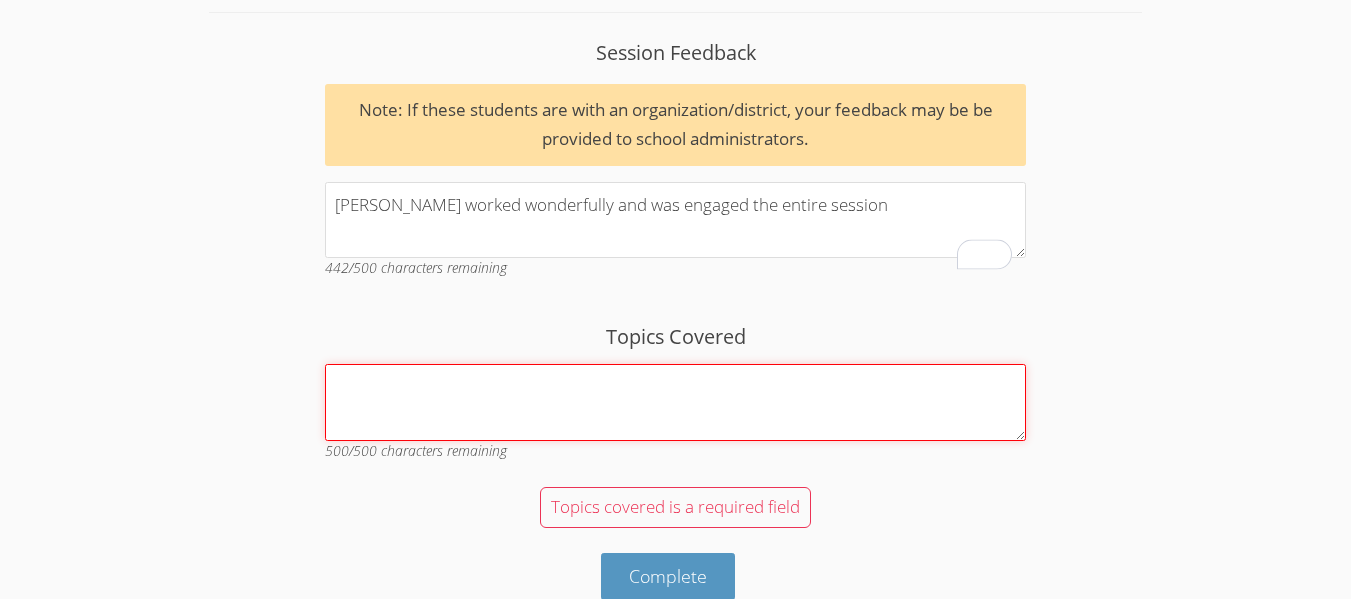 click on "Topics Covered" at bounding box center (675, 402) 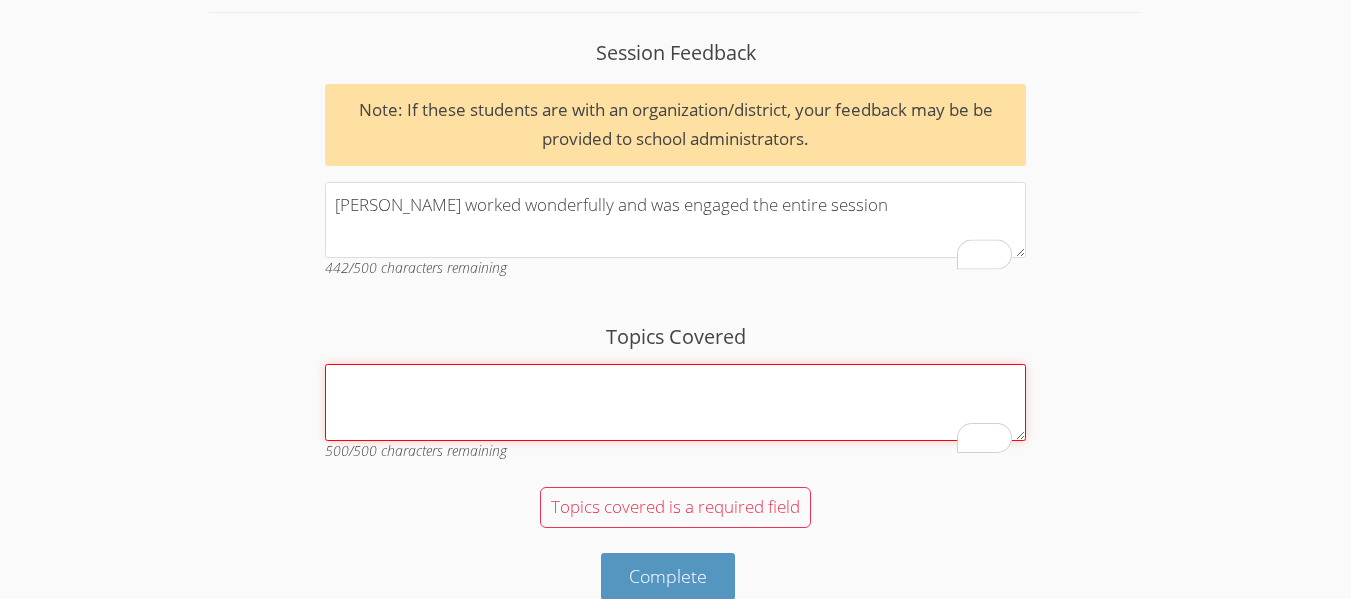 type on "l" 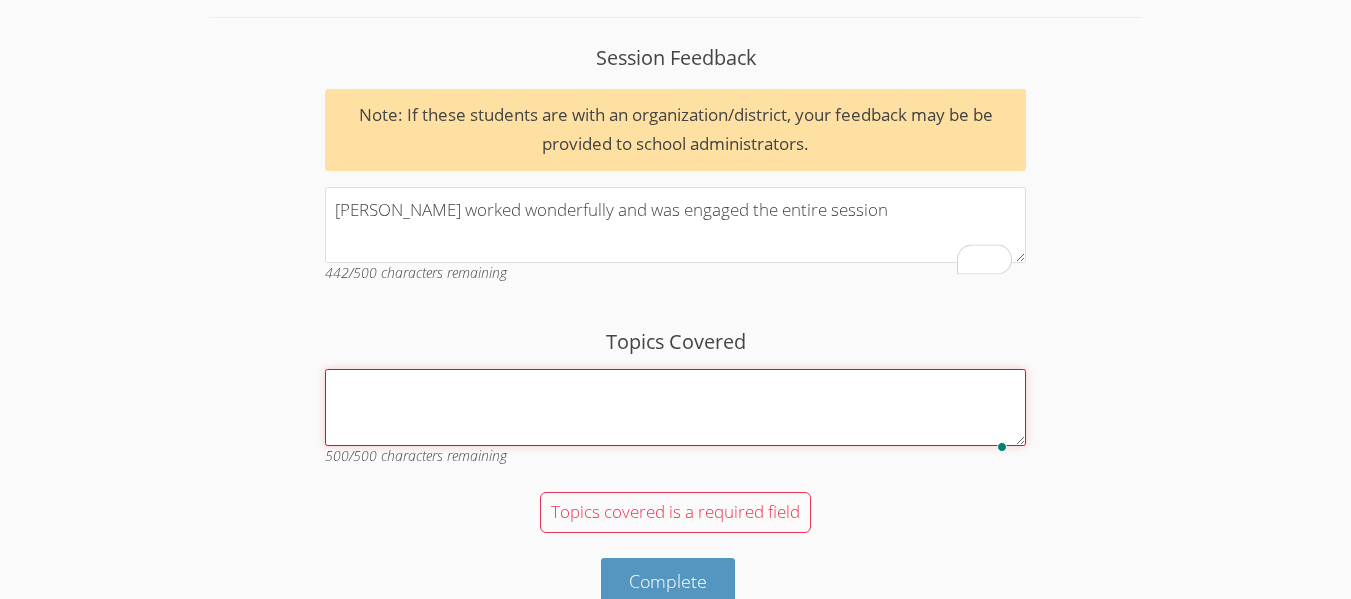 scroll, scrollTop: 2062, scrollLeft: 0, axis: vertical 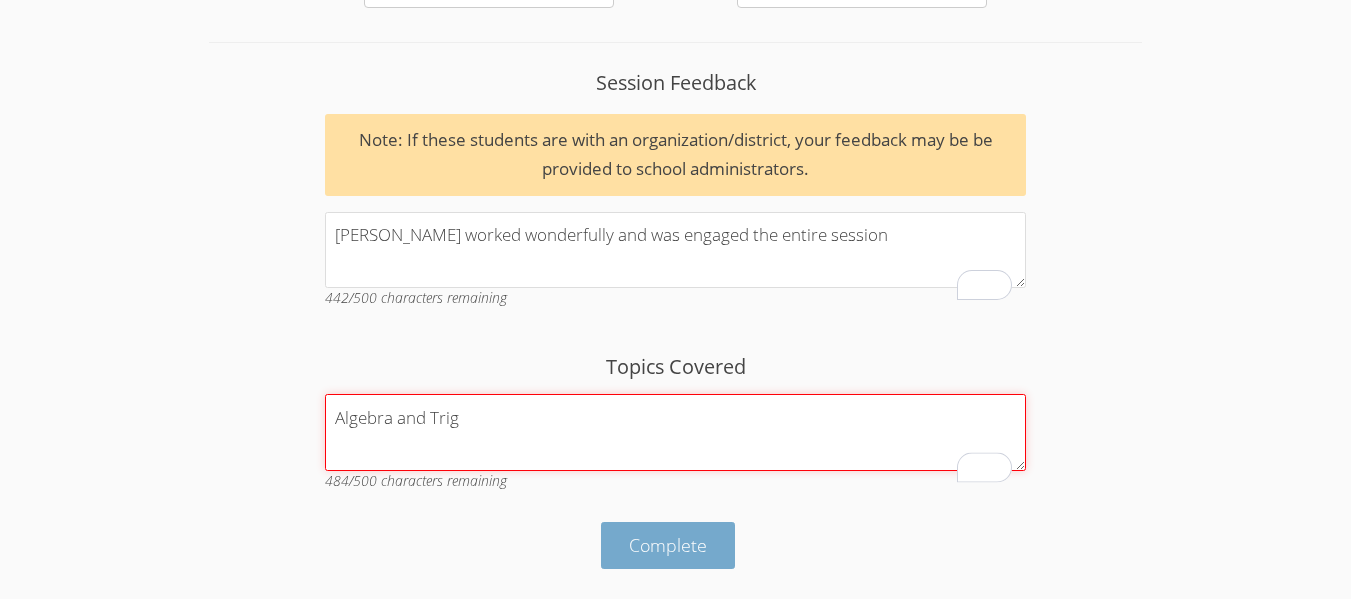 type on "Algebra and Trig" 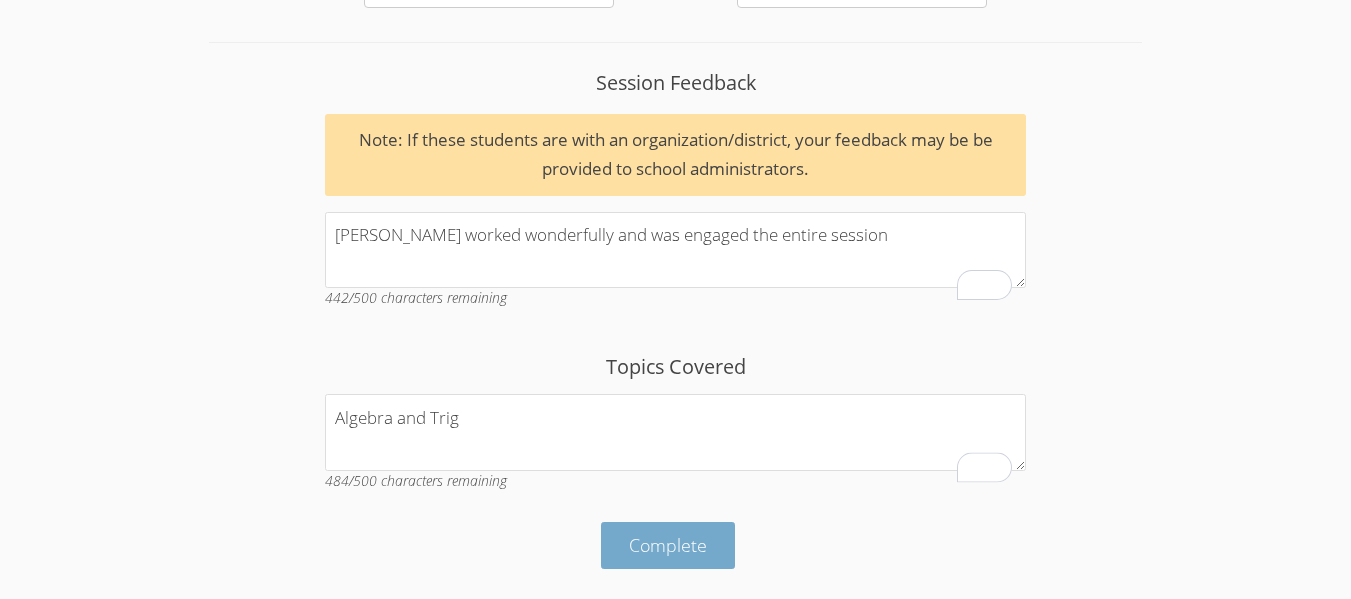 click on "Complete" at bounding box center [668, 545] 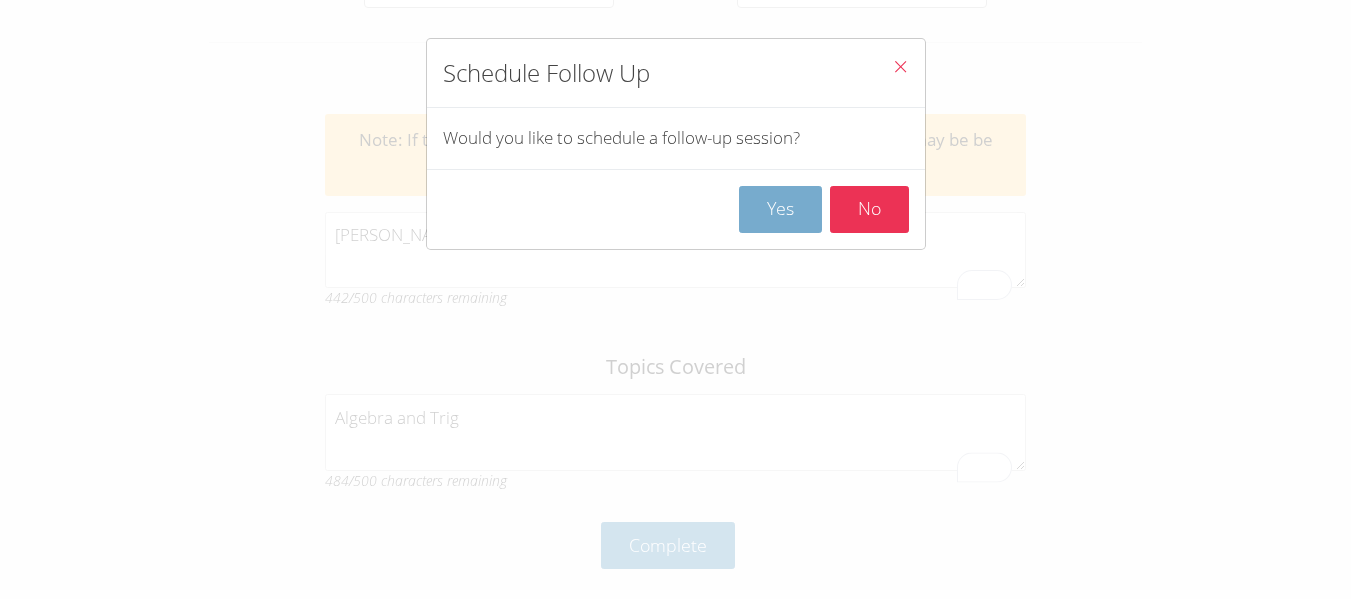 click on "Yes" at bounding box center (780, 209) 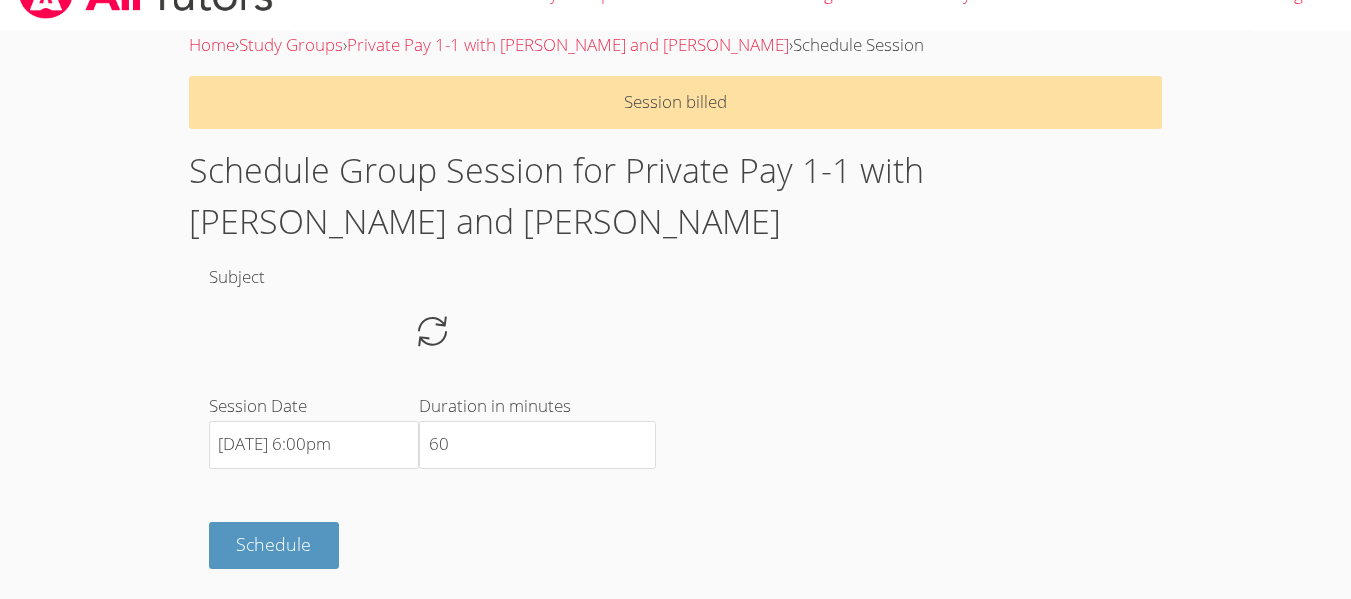 scroll, scrollTop: 0, scrollLeft: 0, axis: both 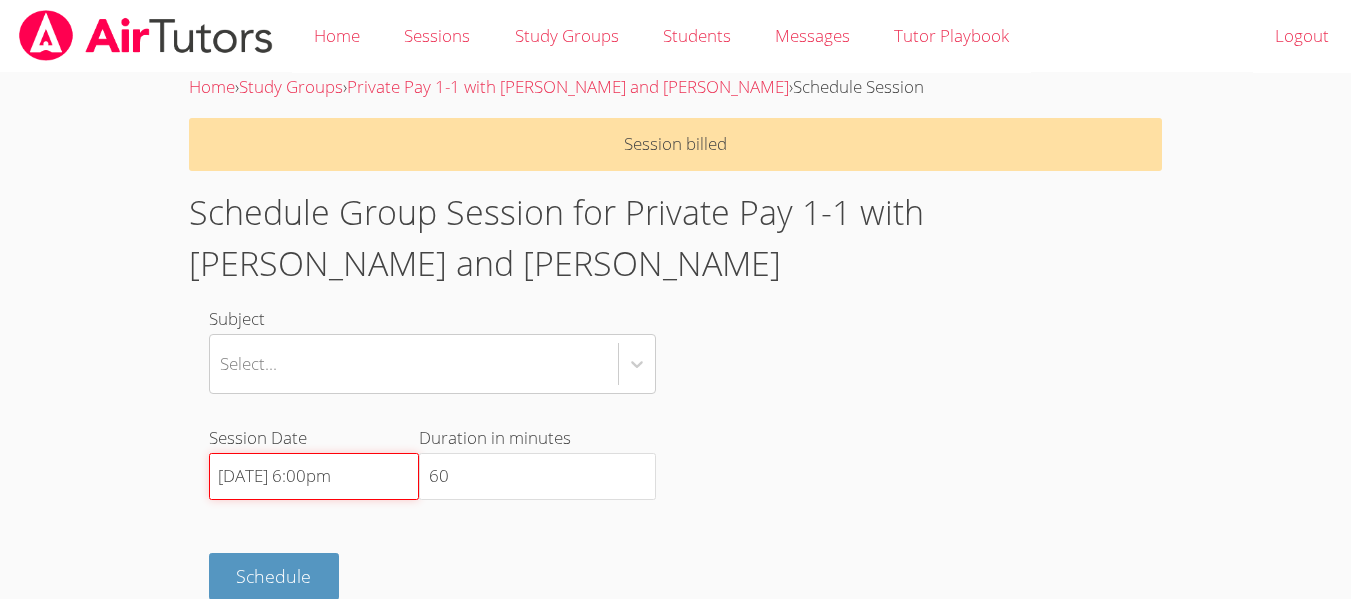 click on "[DATE] 6:00pm" at bounding box center [314, 477] 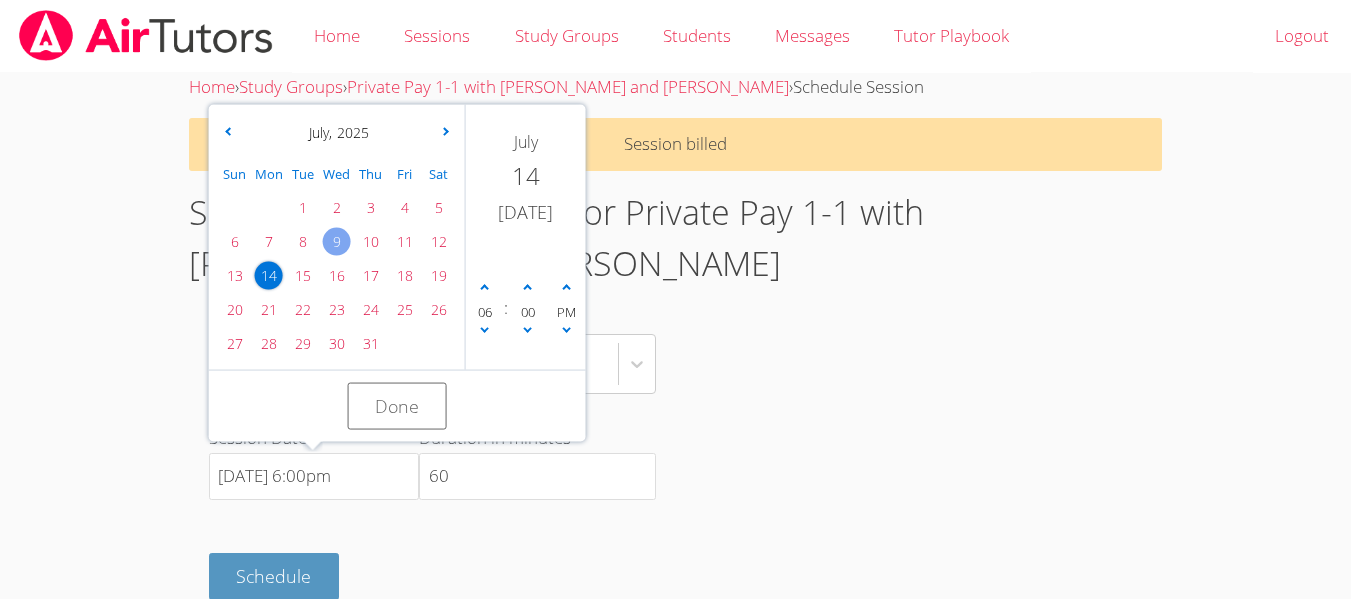 click on "9" at bounding box center (337, 242) 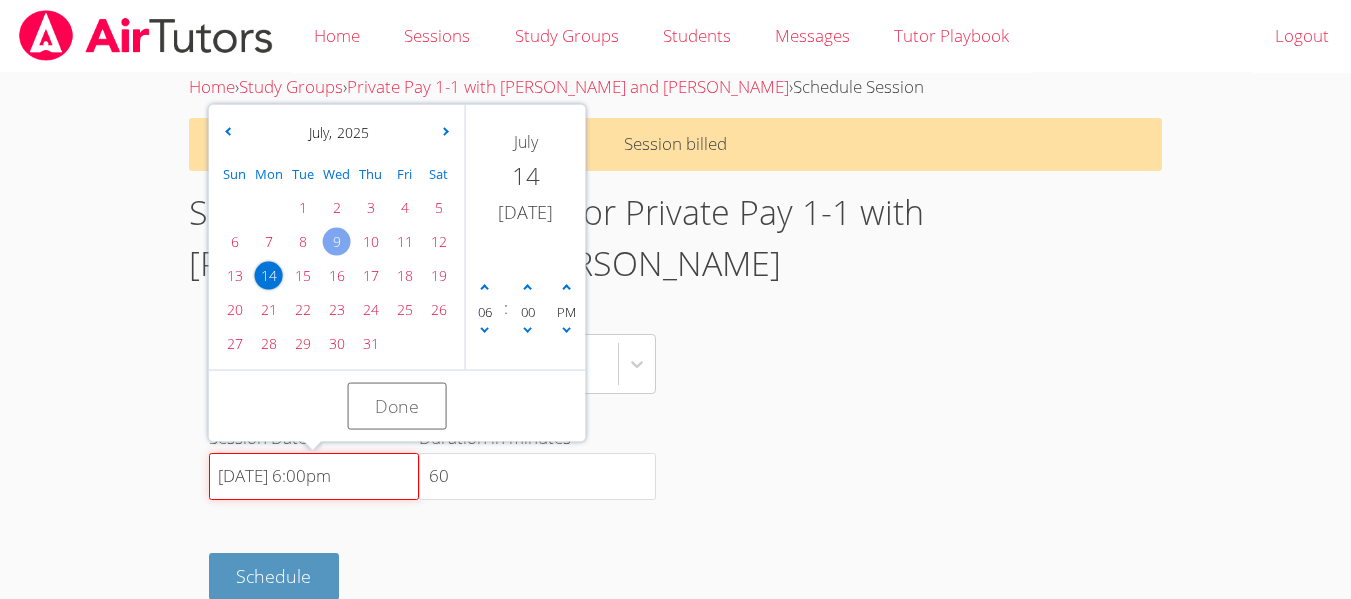 click on "[DATE] 6:00pm" at bounding box center [314, 477] 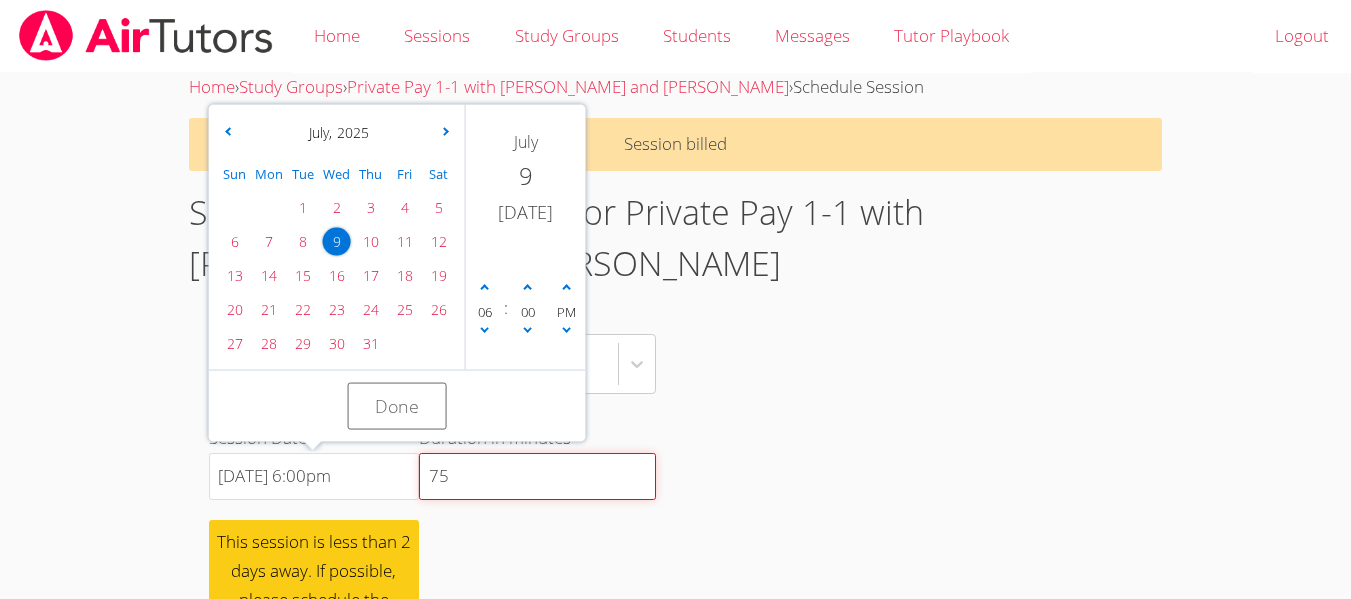 click on "75" at bounding box center [537, 477] 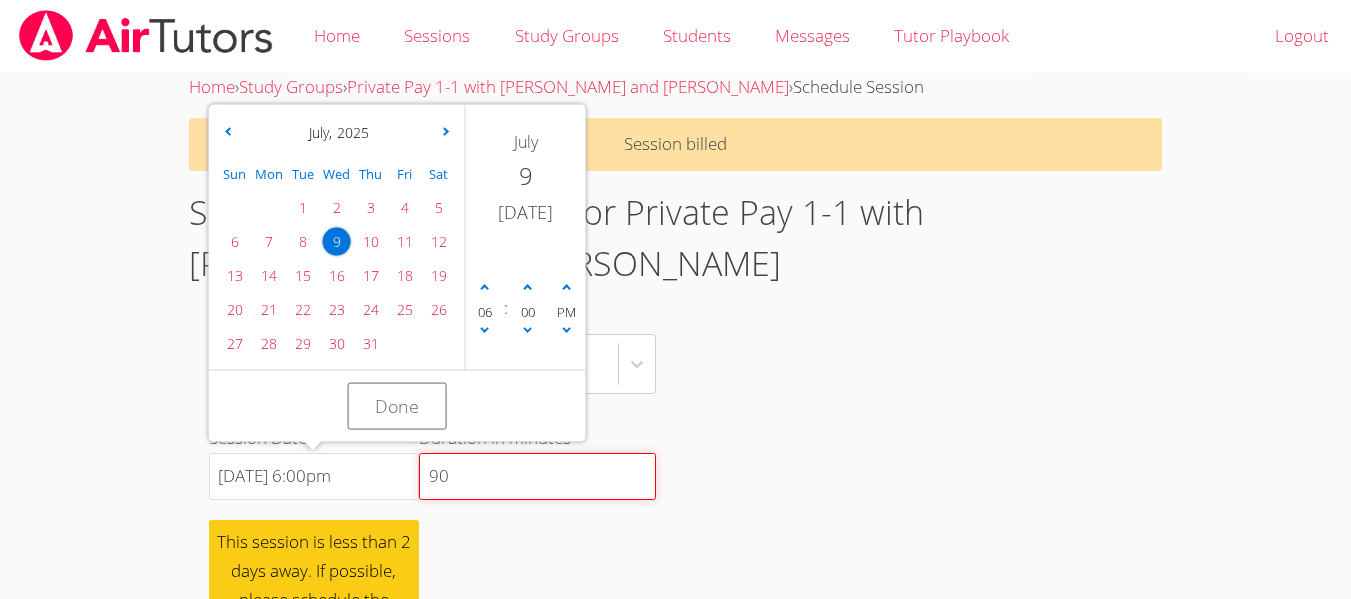 type on "90" 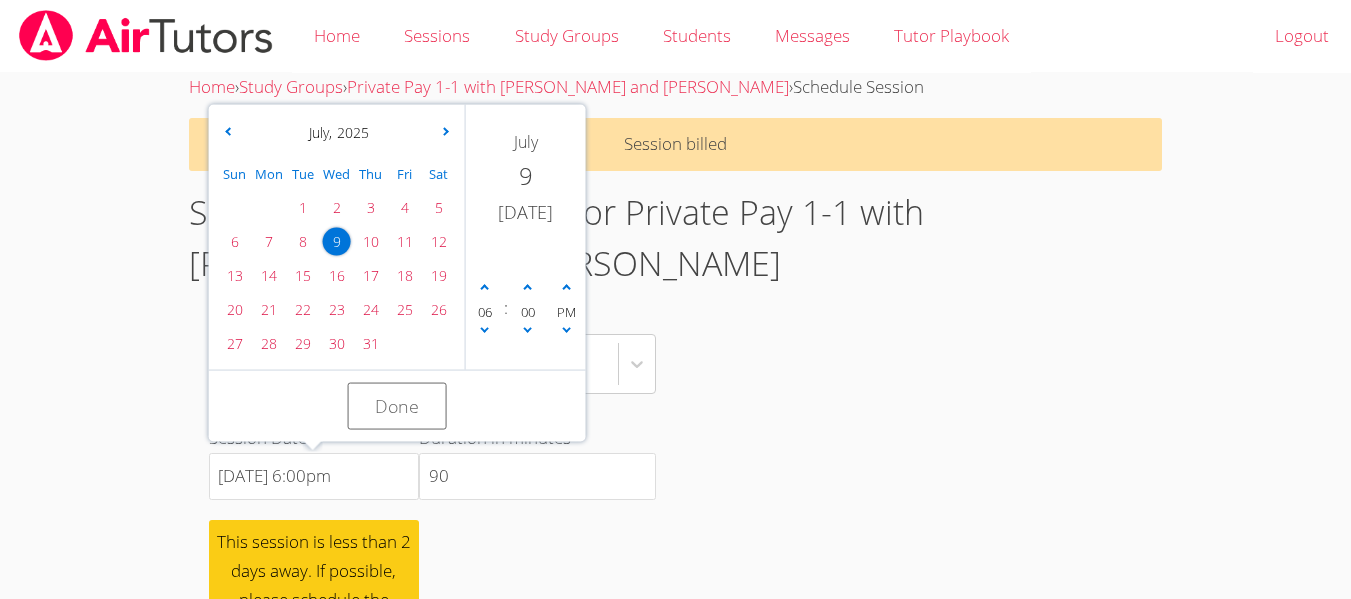 click on "Home  ›  Study Groups  ›  Private Pay 1-1 with [PERSON_NAME] and [PERSON_NAME]  ›  Schedule Session Session billed Schedule Group Session for Private Pay 1-1 with [PERSON_NAME] and [PERSON_NAME] Subject Select... Session Date [DATE] 6:00pm [DATE] Sun Mon Tue Wed Thu Fri Sat 1 2 3 4 5 6 7 8 9 10 11 12 13 14 15 16 17 18 19 20 21 22 23 24 25 26 27 28 29 30 [DATE] February March April May June July August September October November [DATE] 2022 2023 2024 2025 2026 2027 2028 2029 2030 2031 [DATE] [DATE] 06 : 00 PM Done This session is less than 2 days away. If possible, please schedule the session further out. Duration in minutes 90 Schedule" at bounding box center (675, 408) 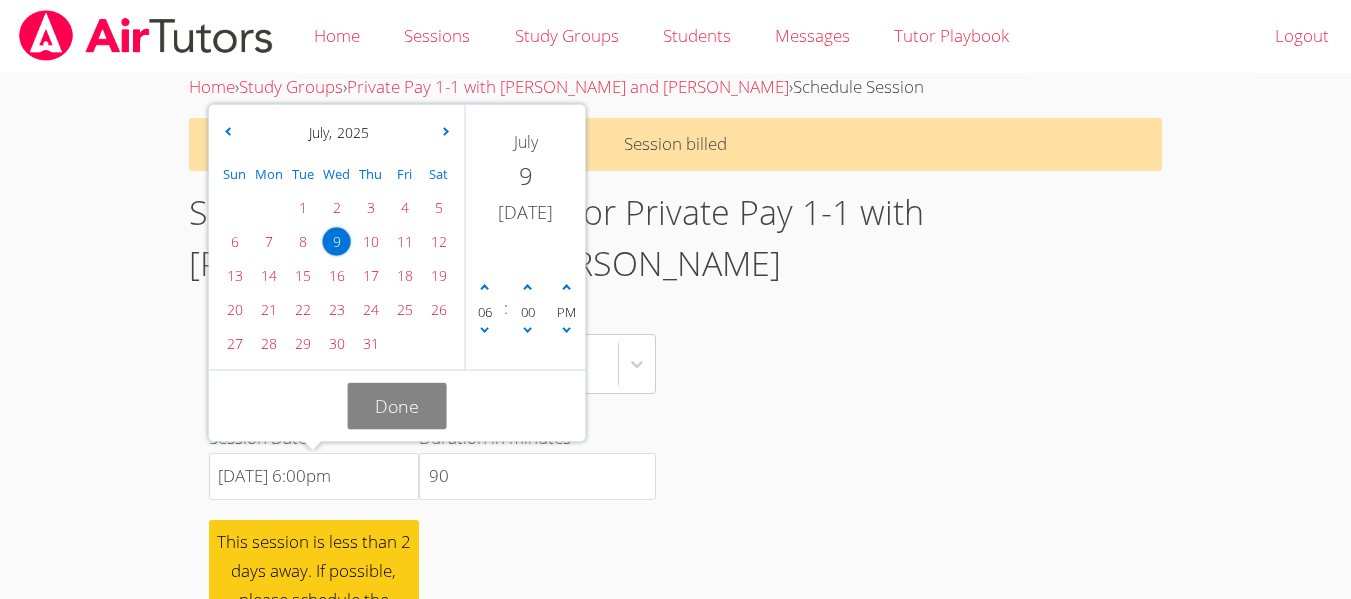 click on "Done" at bounding box center [397, 406] 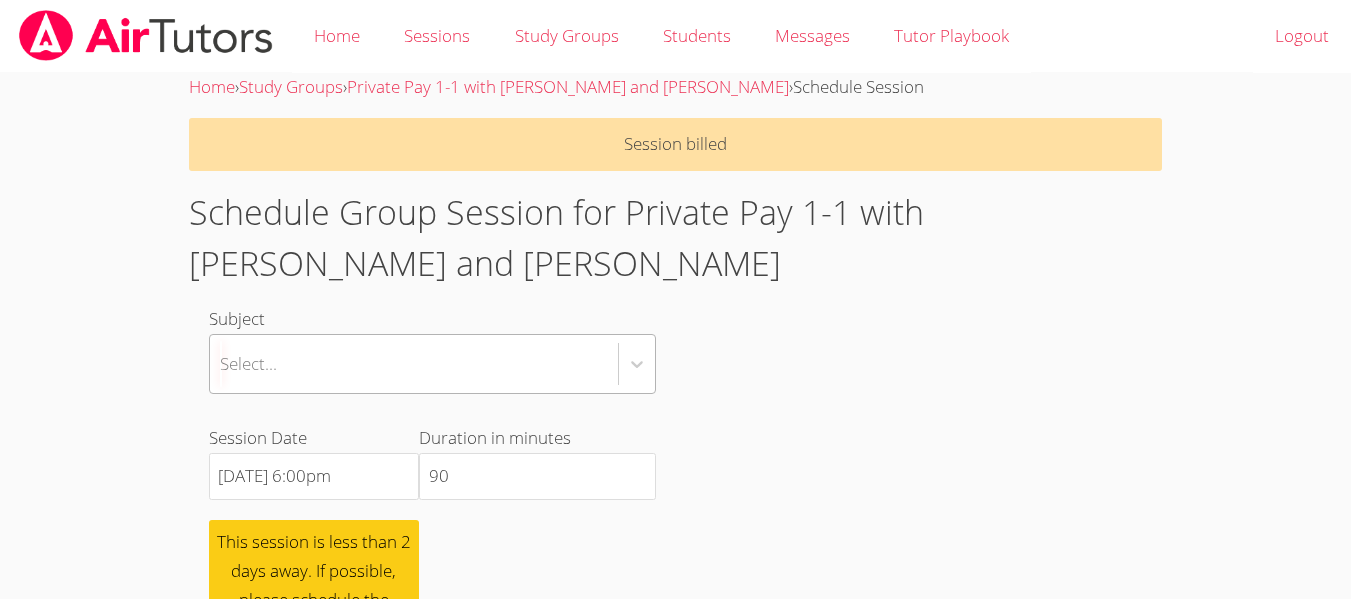click on "Select..." at bounding box center [414, 364] 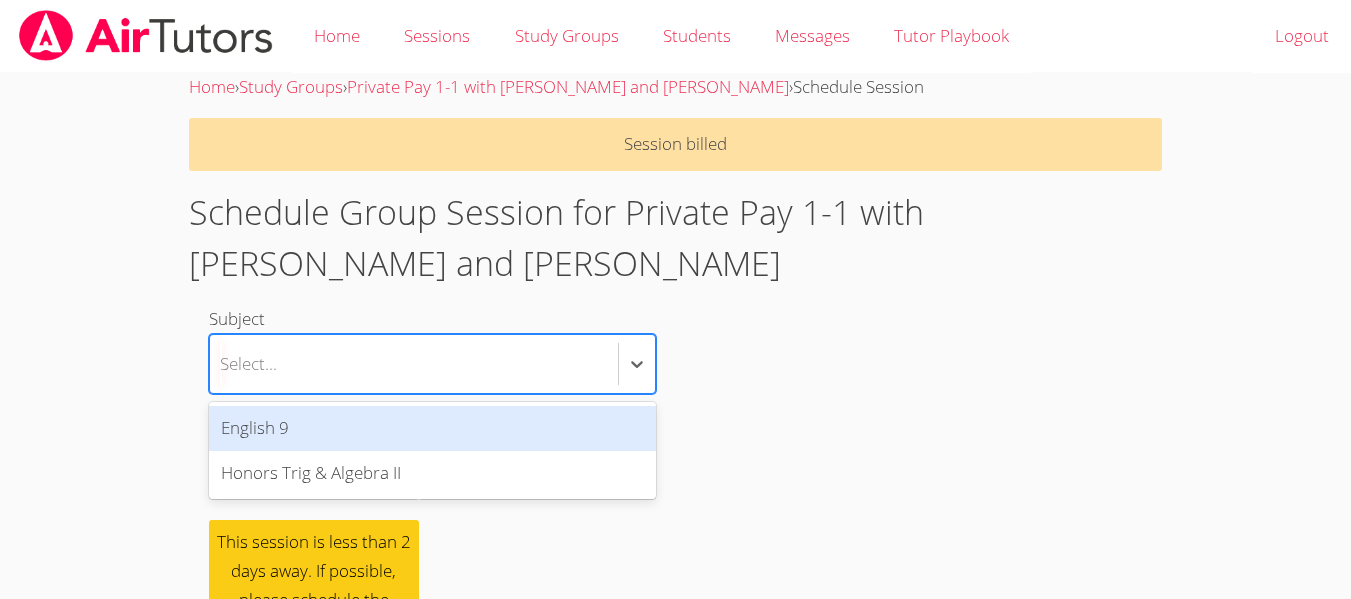 click on "English 9" at bounding box center [432, 428] 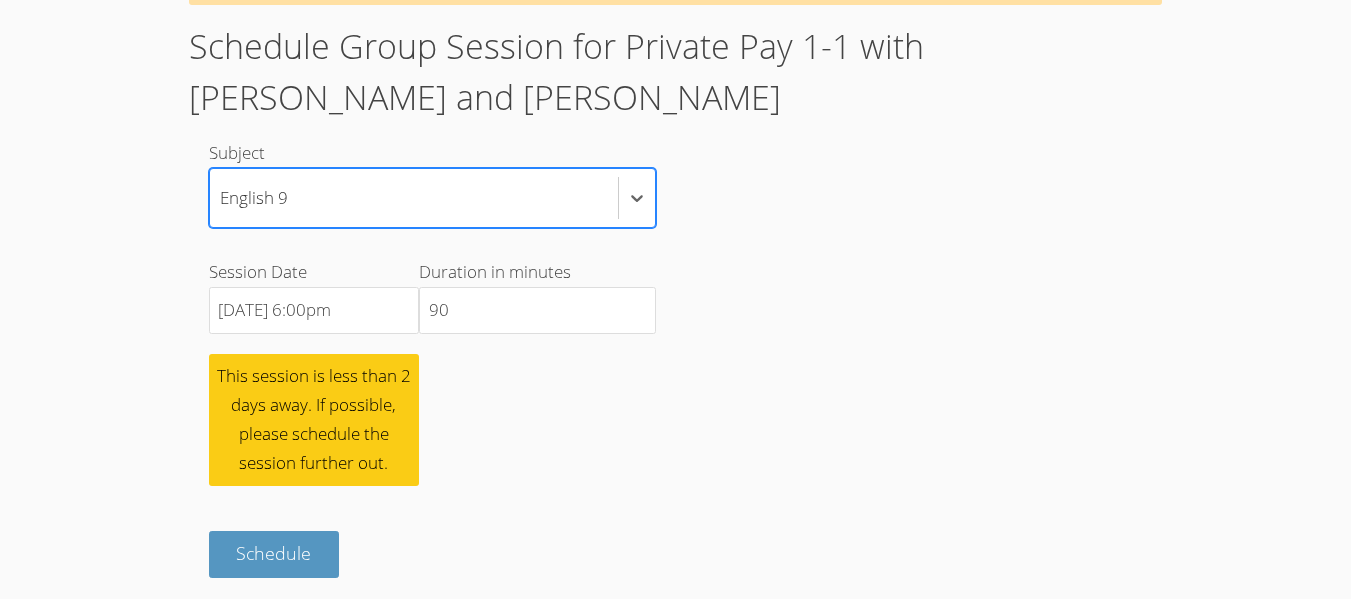 scroll, scrollTop: 171, scrollLeft: 0, axis: vertical 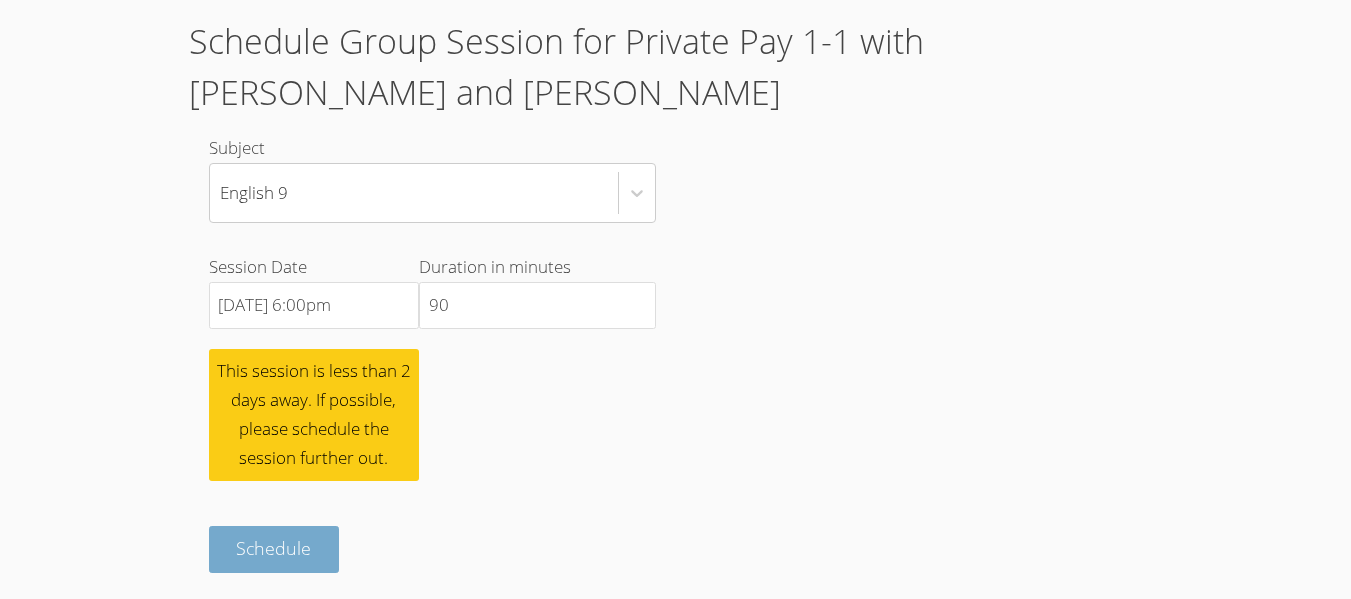 click on "Schedule" at bounding box center (273, 548) 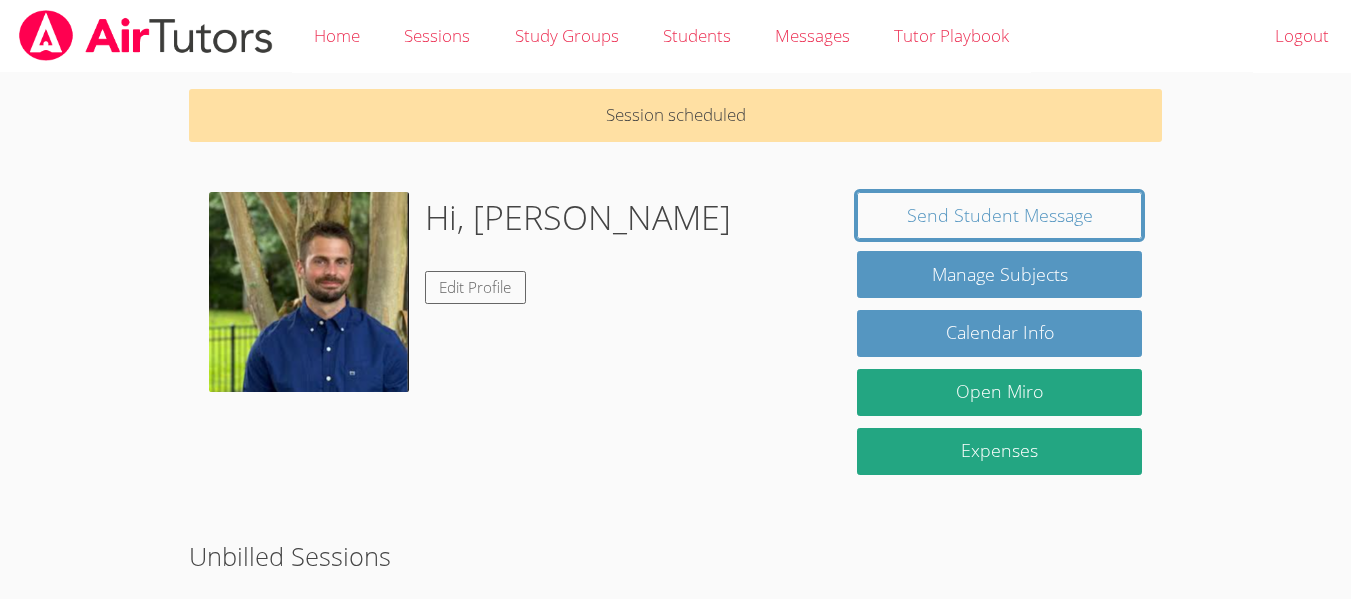 scroll, scrollTop: 0, scrollLeft: 0, axis: both 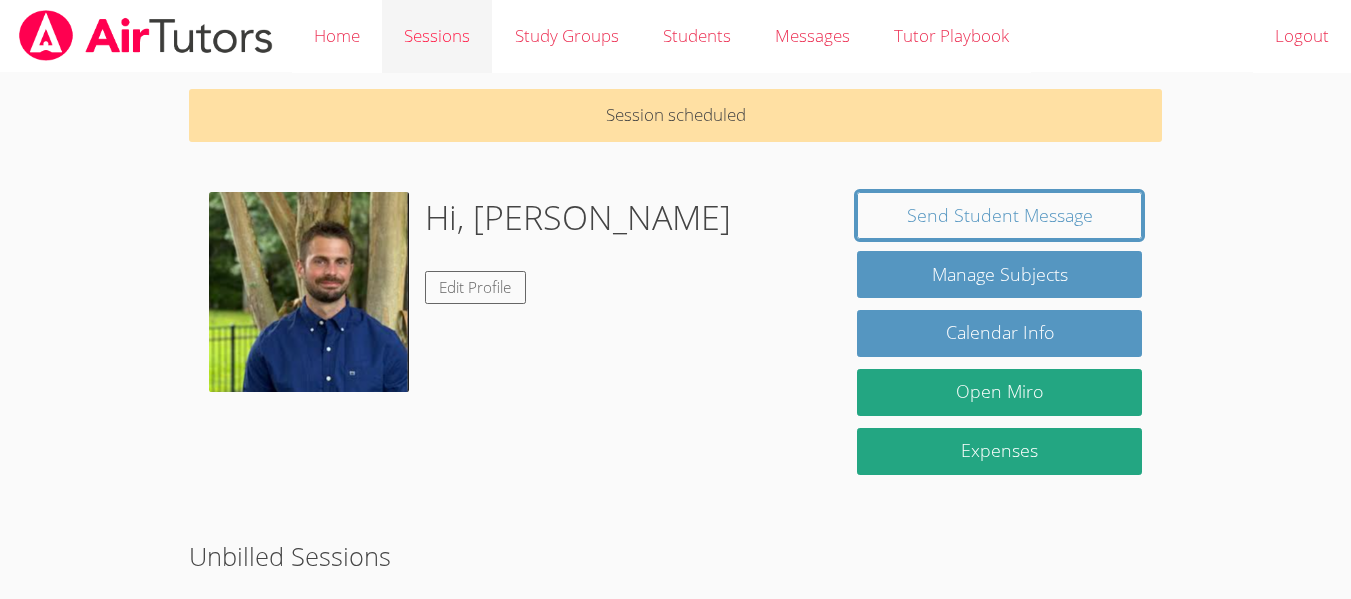 click on "Sessions" at bounding box center (437, 36) 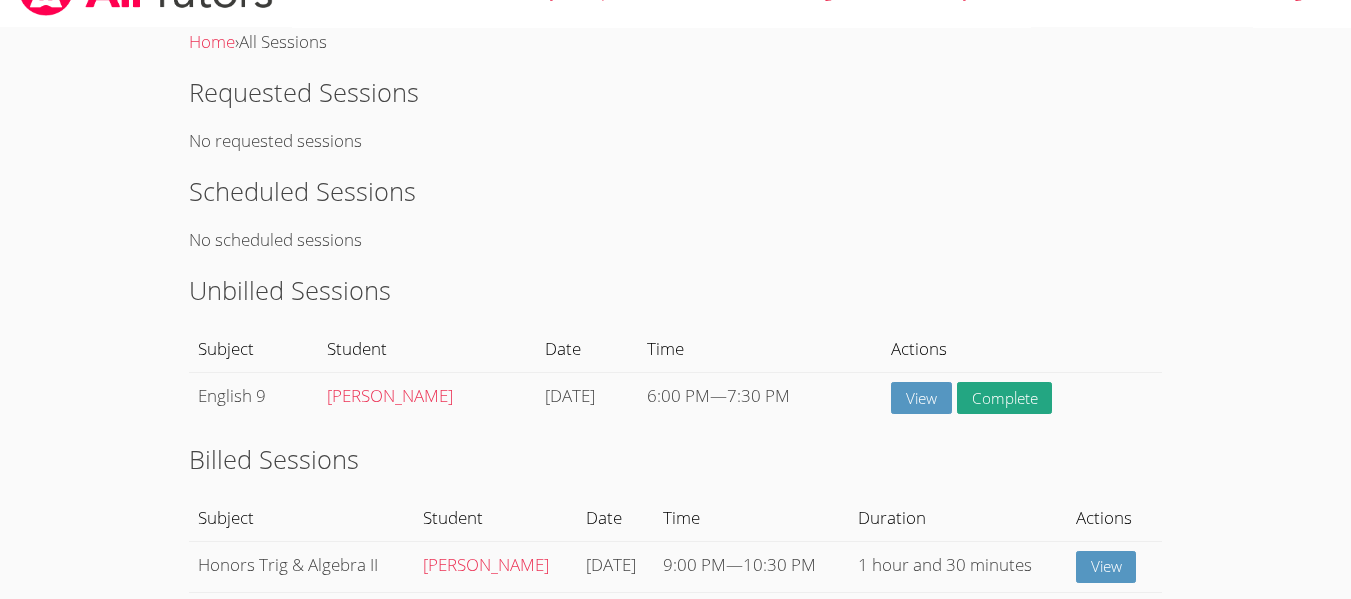 scroll, scrollTop: 46, scrollLeft: 0, axis: vertical 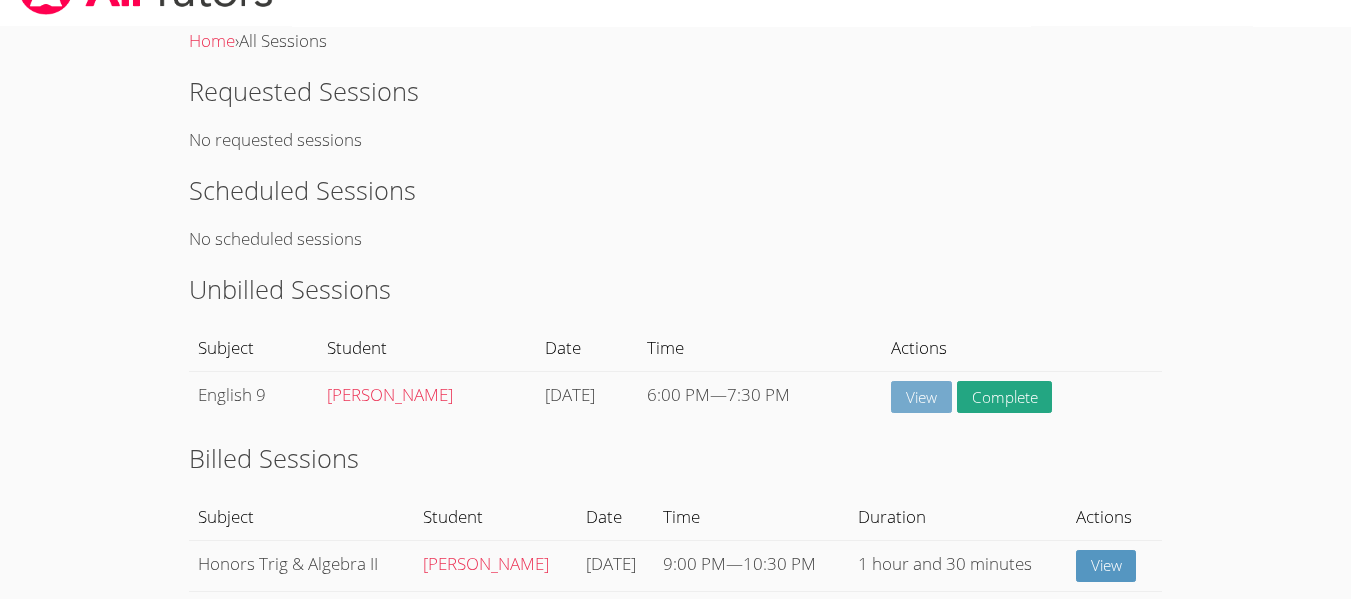 click on "View" at bounding box center (921, 397) 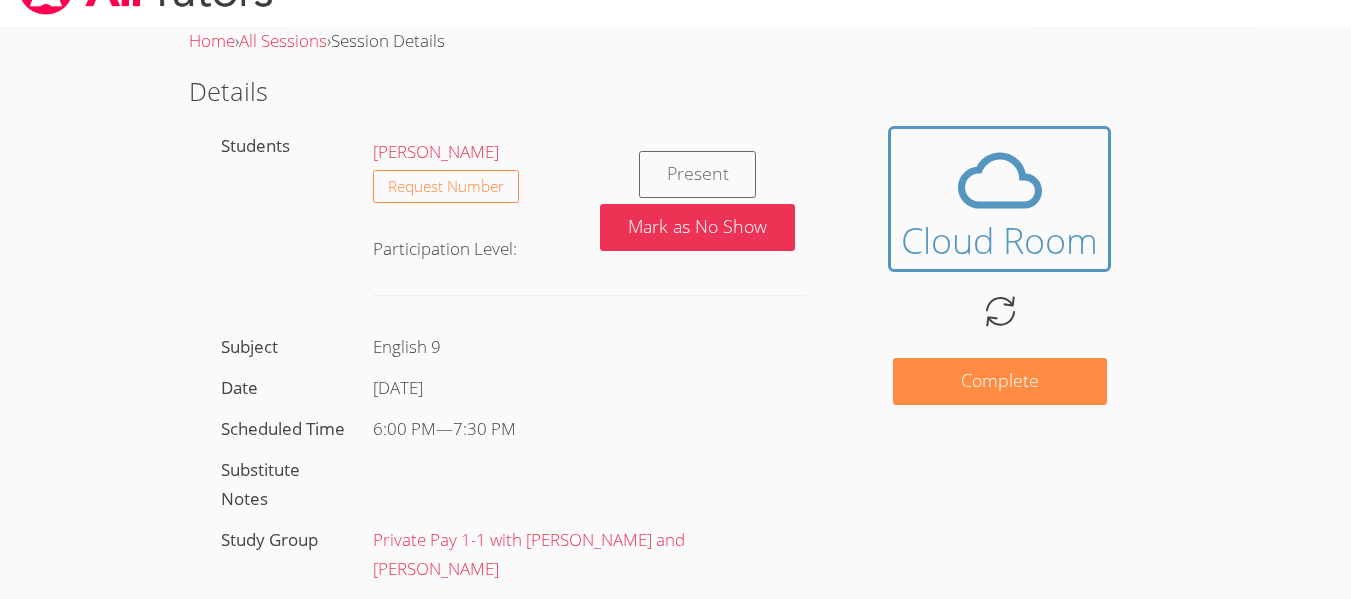 scroll, scrollTop: 0, scrollLeft: 0, axis: both 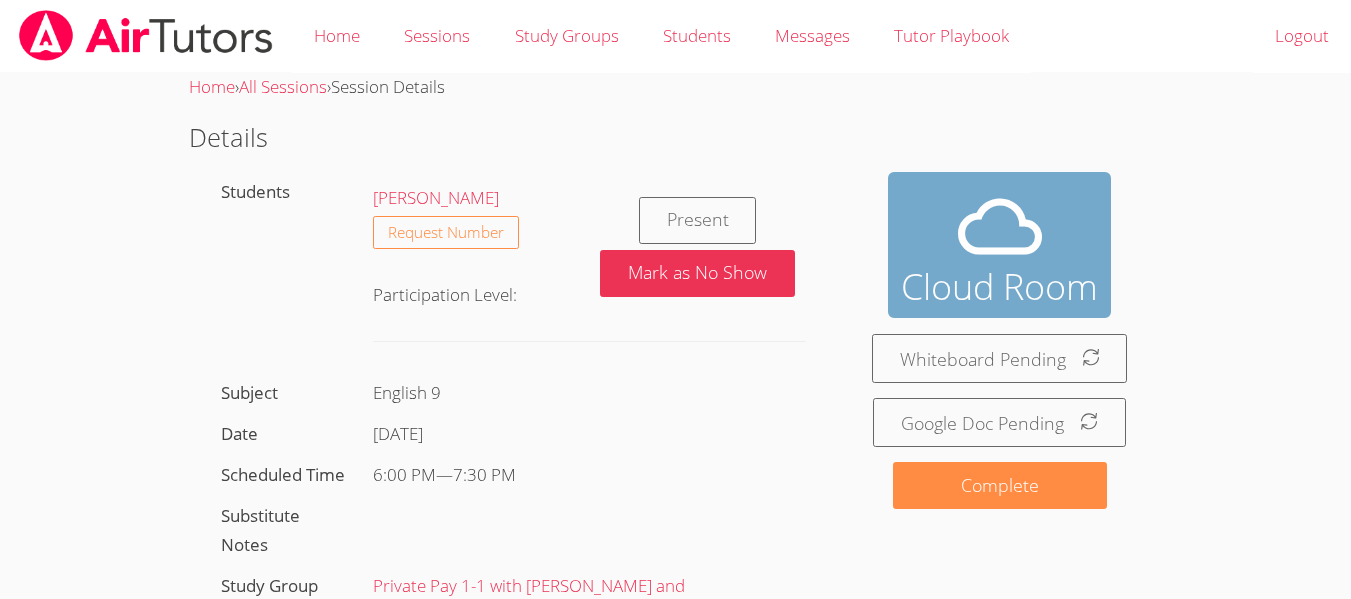 click at bounding box center (1000, 227) 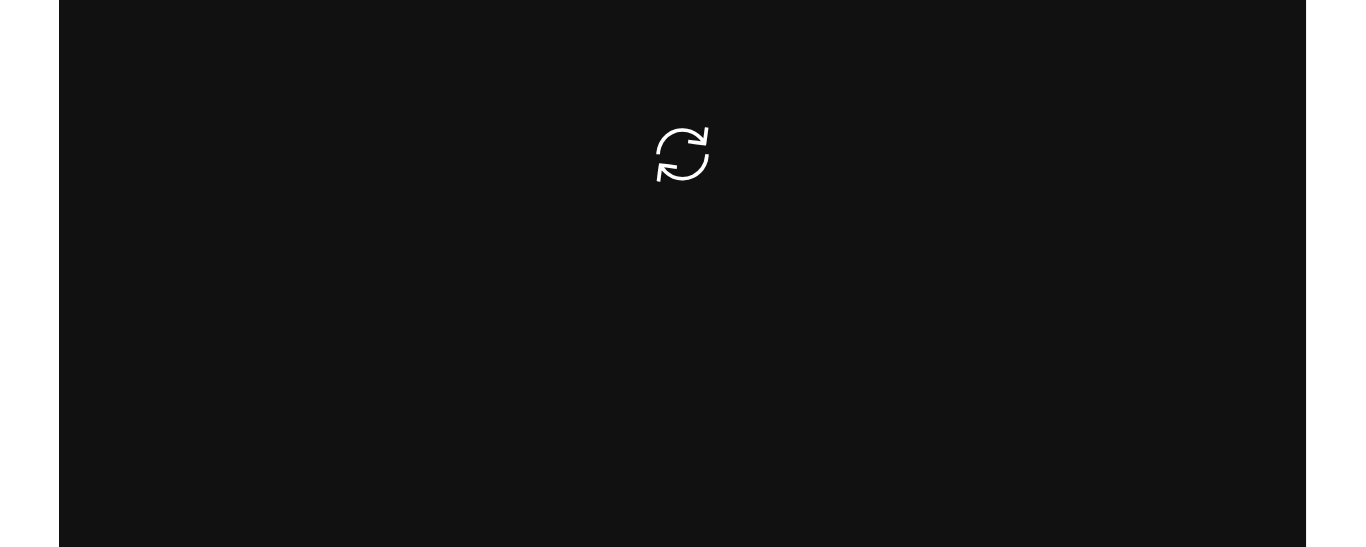 scroll, scrollTop: 0, scrollLeft: 0, axis: both 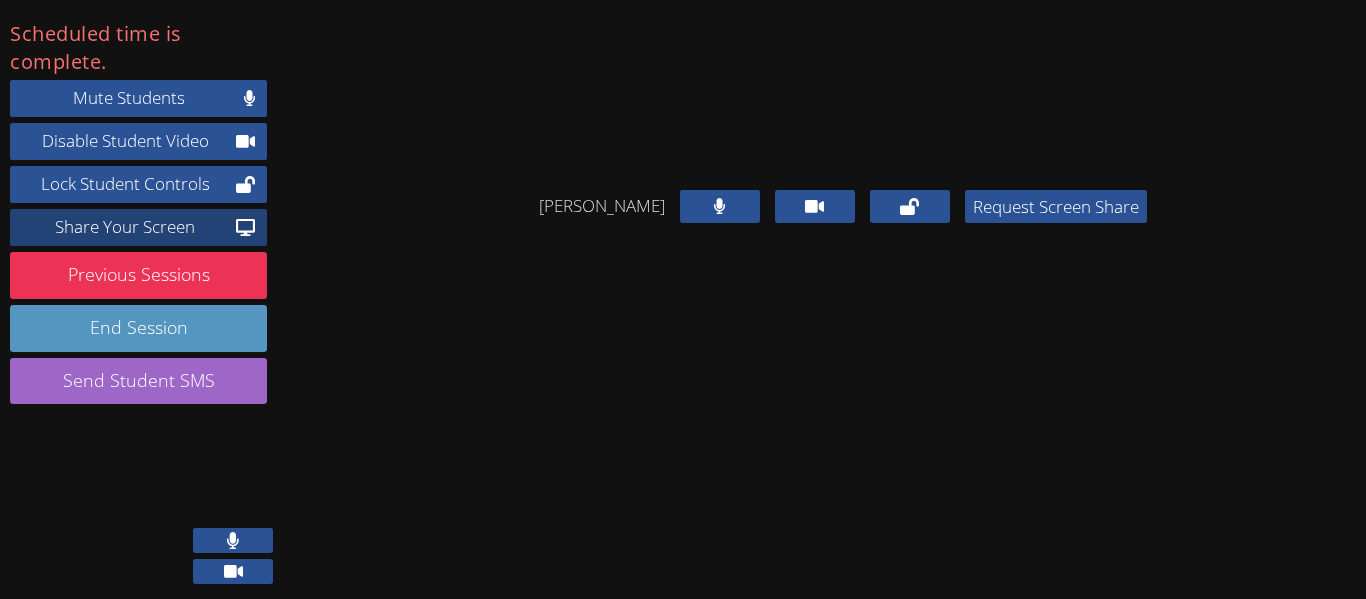 click on "Share Your Screen" at bounding box center (125, 227) 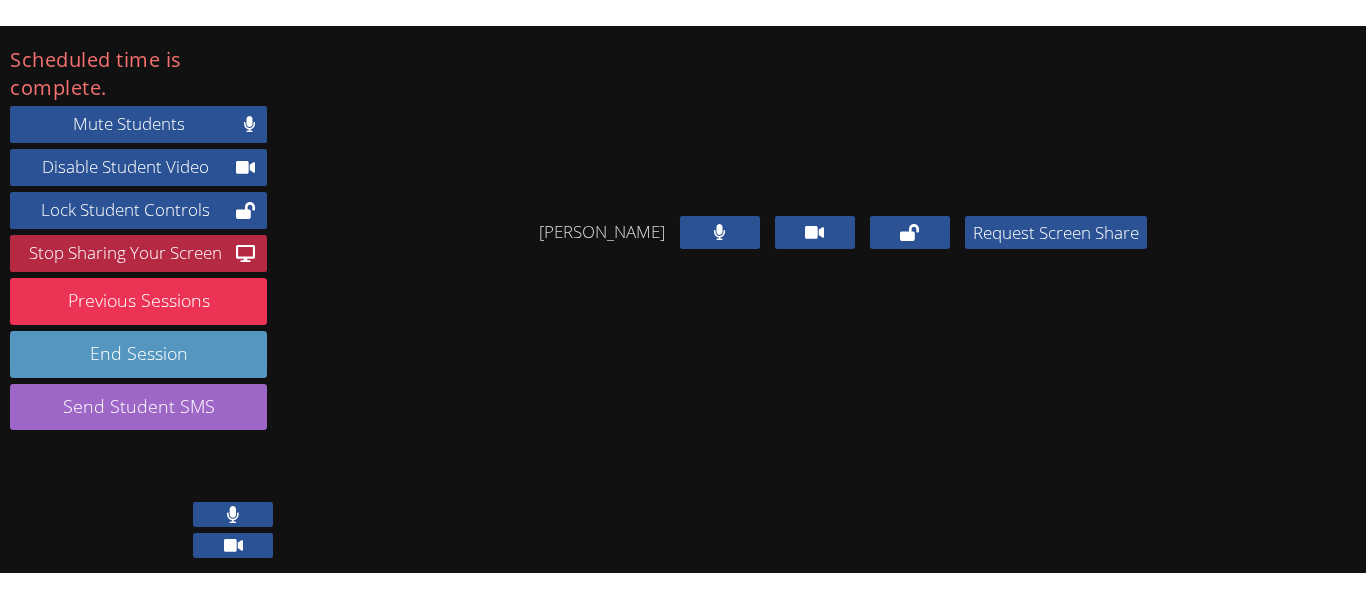 scroll, scrollTop: 23, scrollLeft: 0, axis: vertical 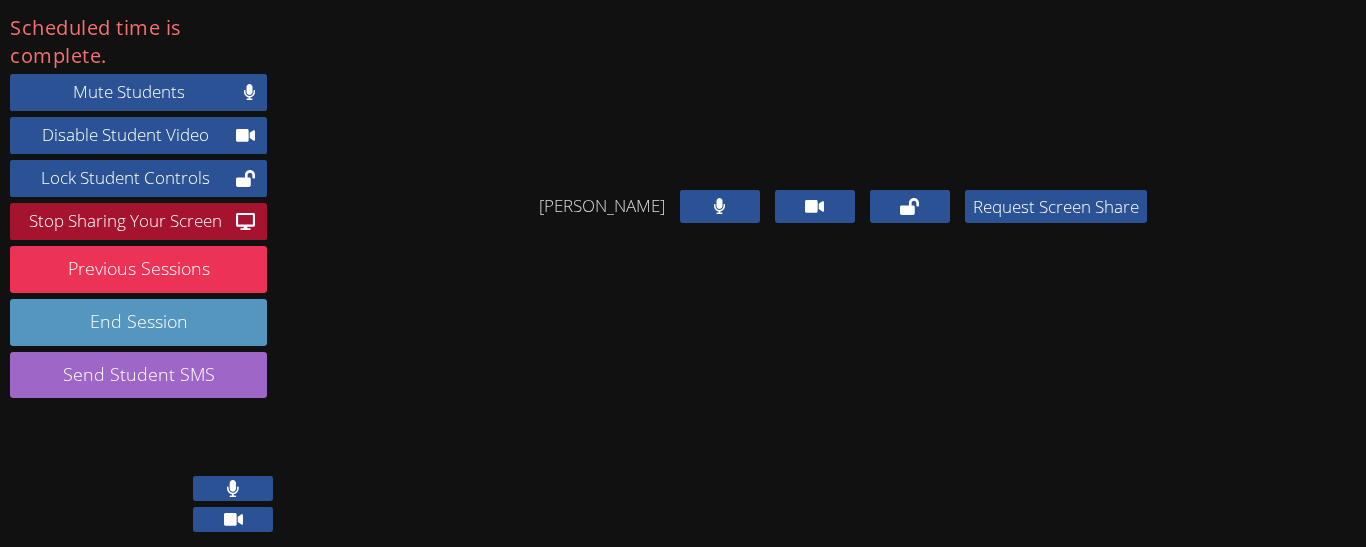 click on "Stop Sharing Your Screen" at bounding box center [125, 221] 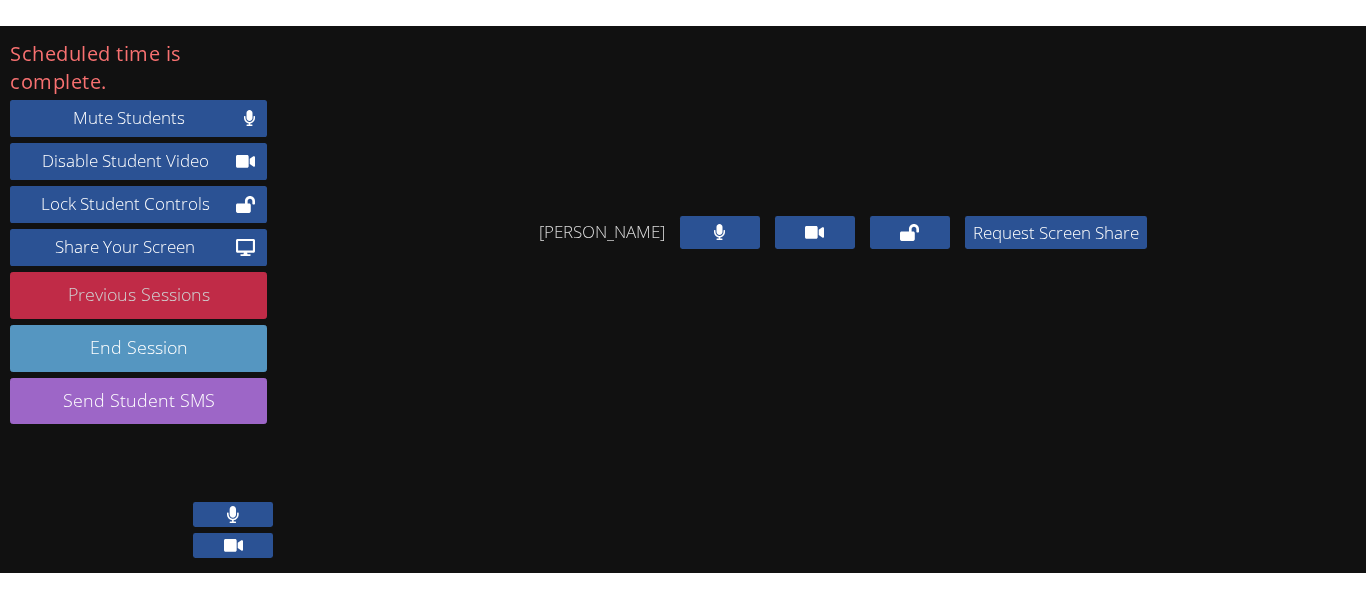 scroll, scrollTop: 0, scrollLeft: 0, axis: both 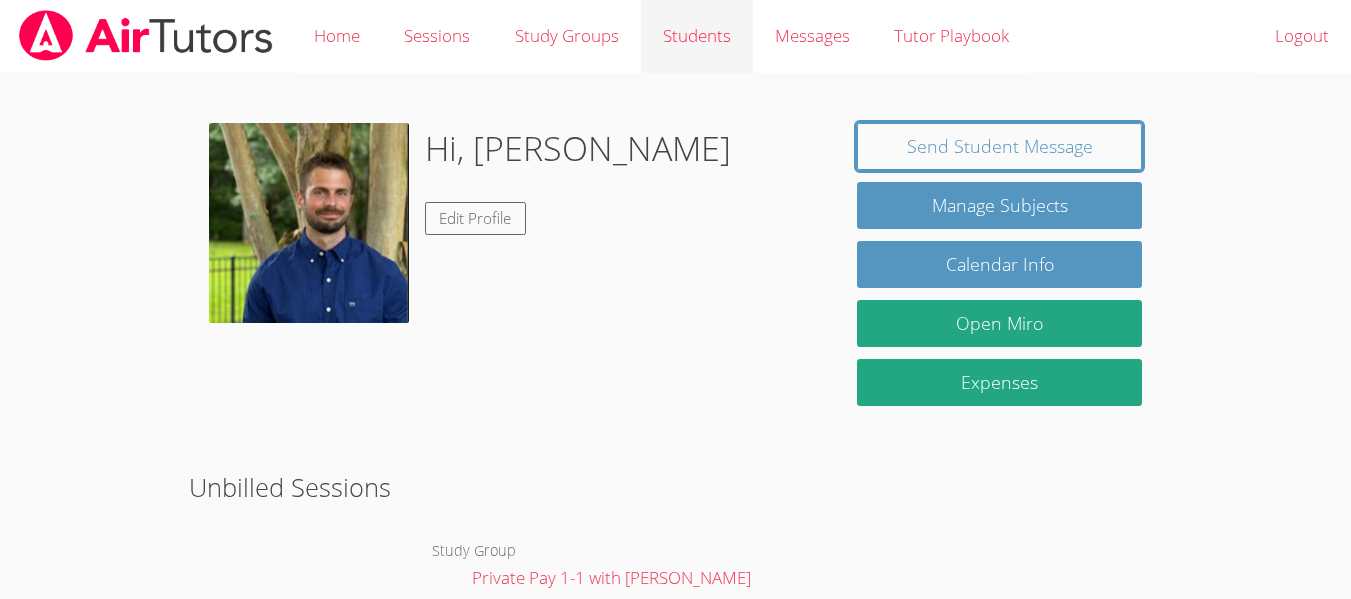 click on "Students" at bounding box center [697, 36] 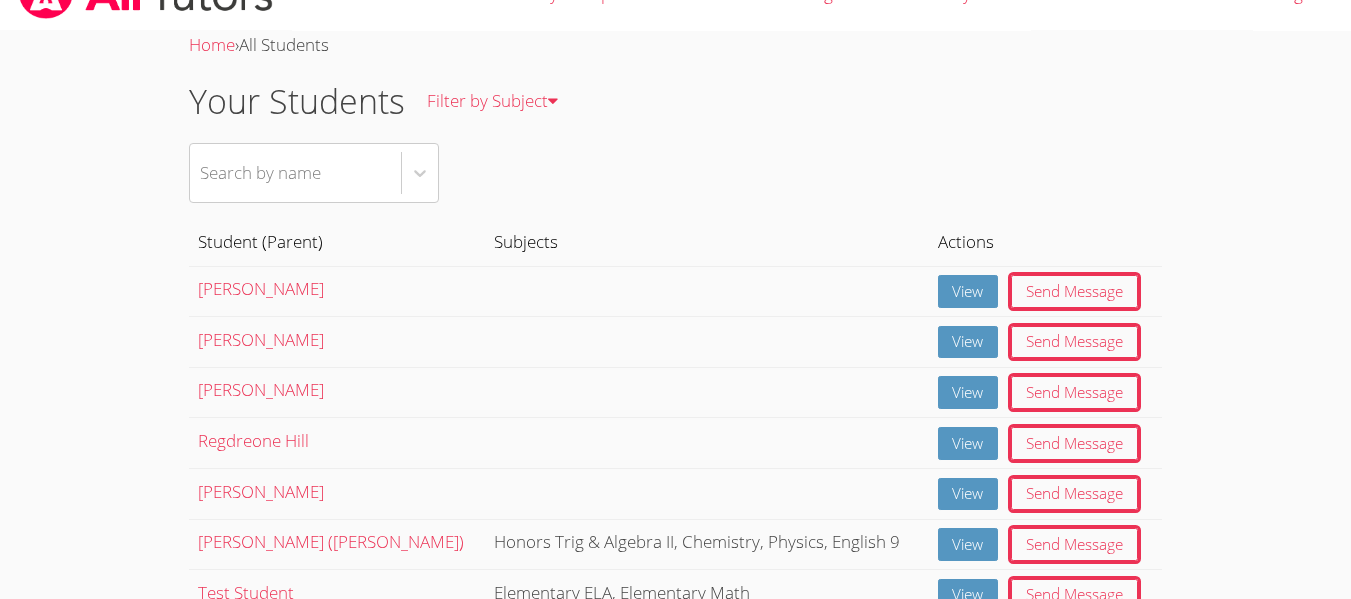 scroll, scrollTop: 110, scrollLeft: 0, axis: vertical 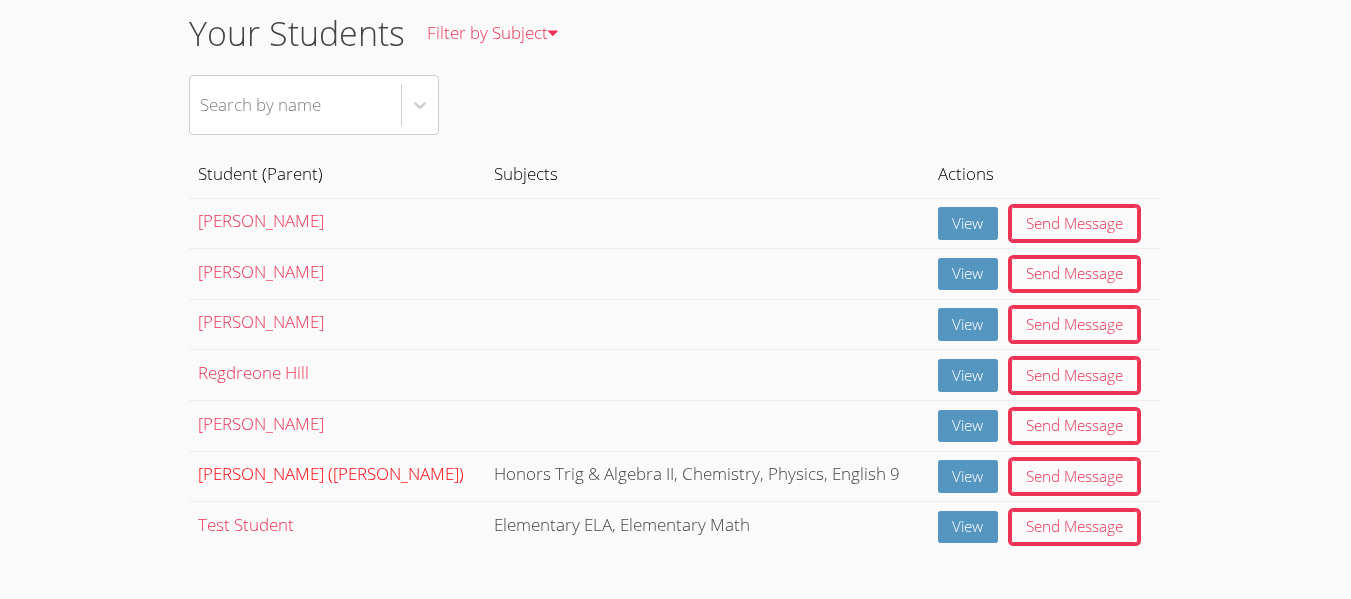 click on "[PERSON_NAME] ([PERSON_NAME])" at bounding box center [331, 473] 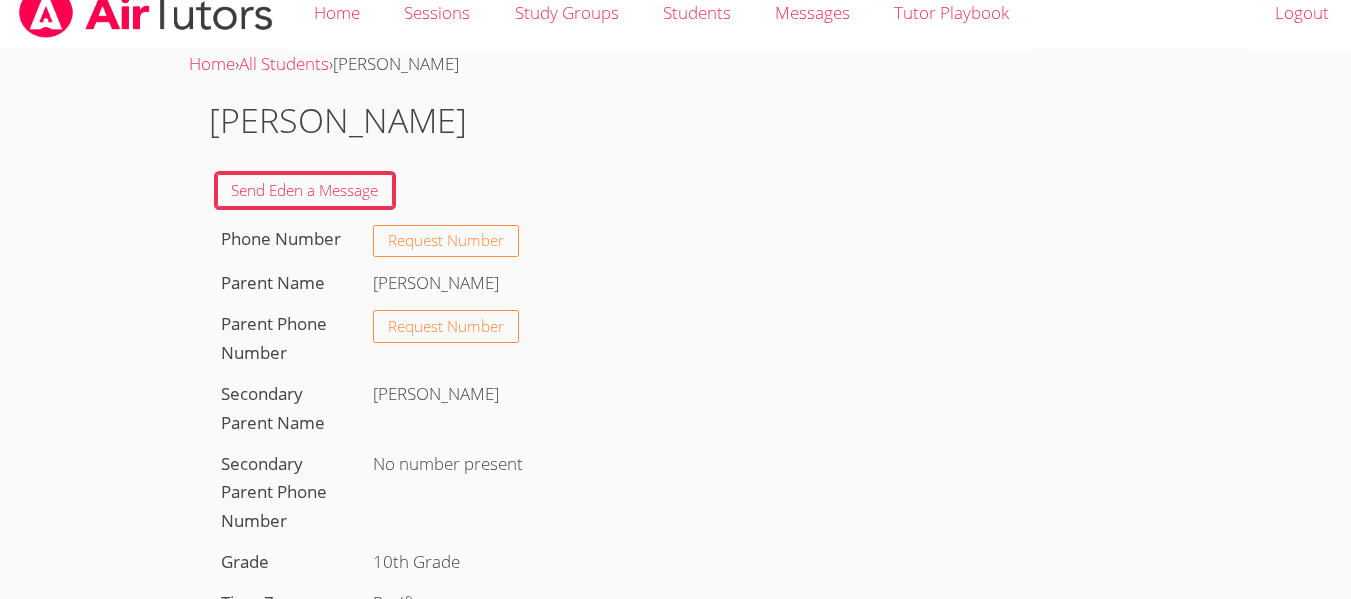 scroll, scrollTop: 22, scrollLeft: 0, axis: vertical 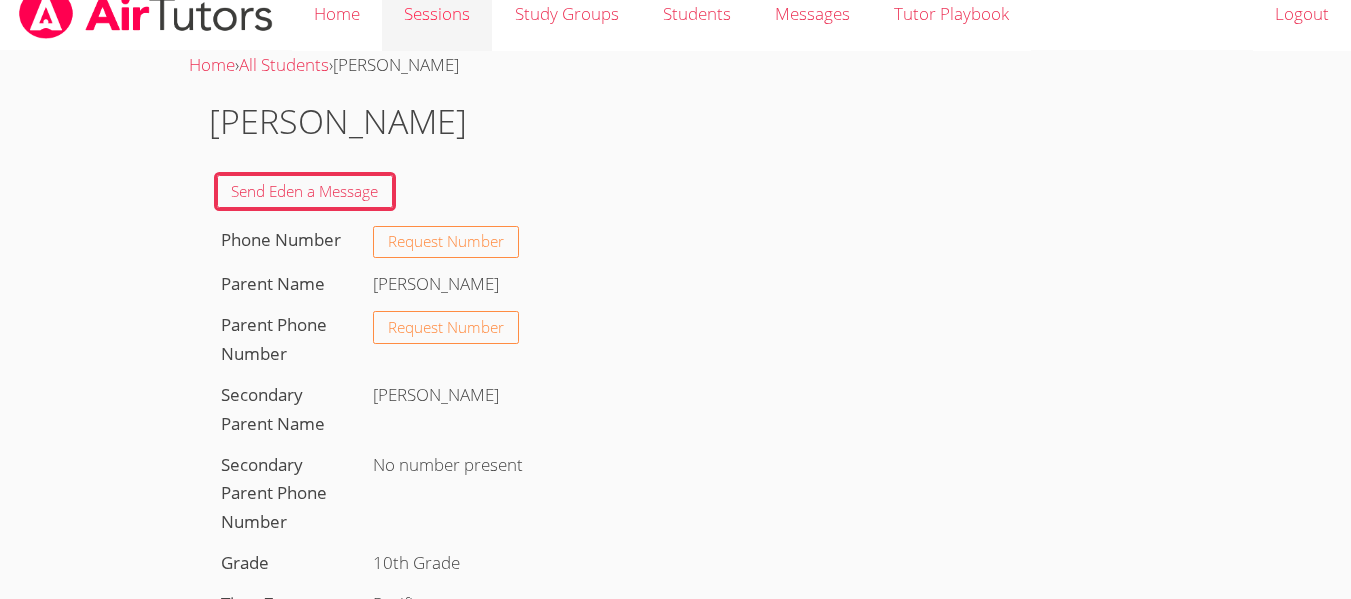 click on "Sessions" at bounding box center (437, 14) 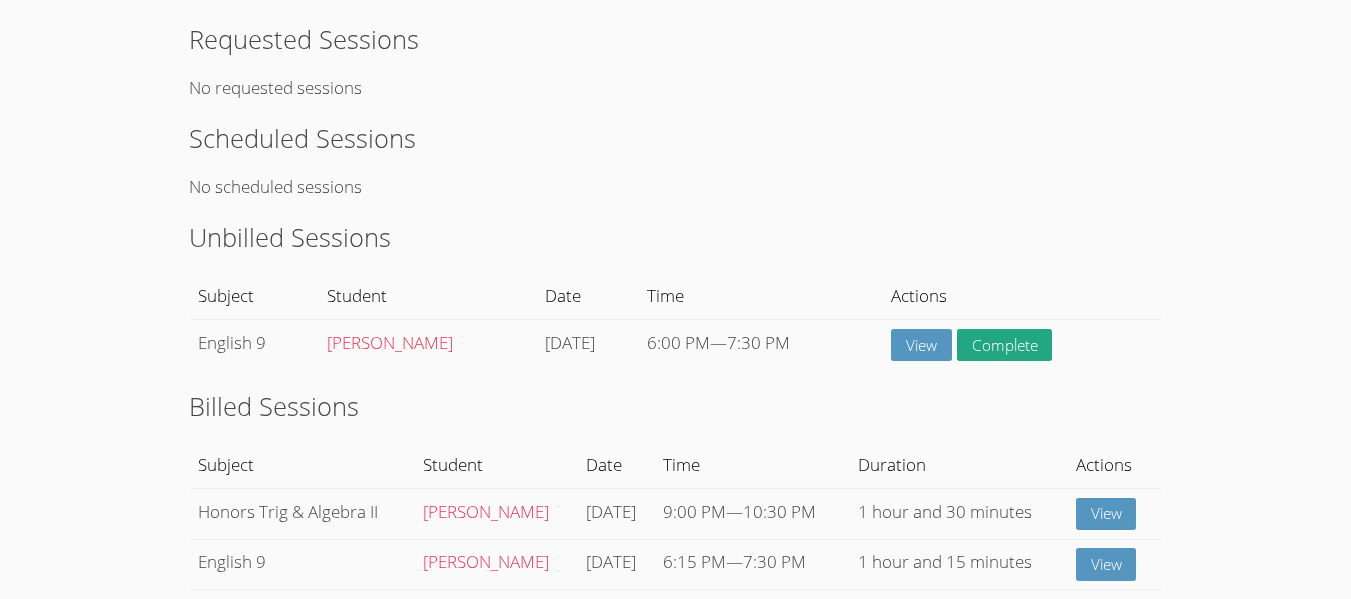 scroll, scrollTop: 99, scrollLeft: 0, axis: vertical 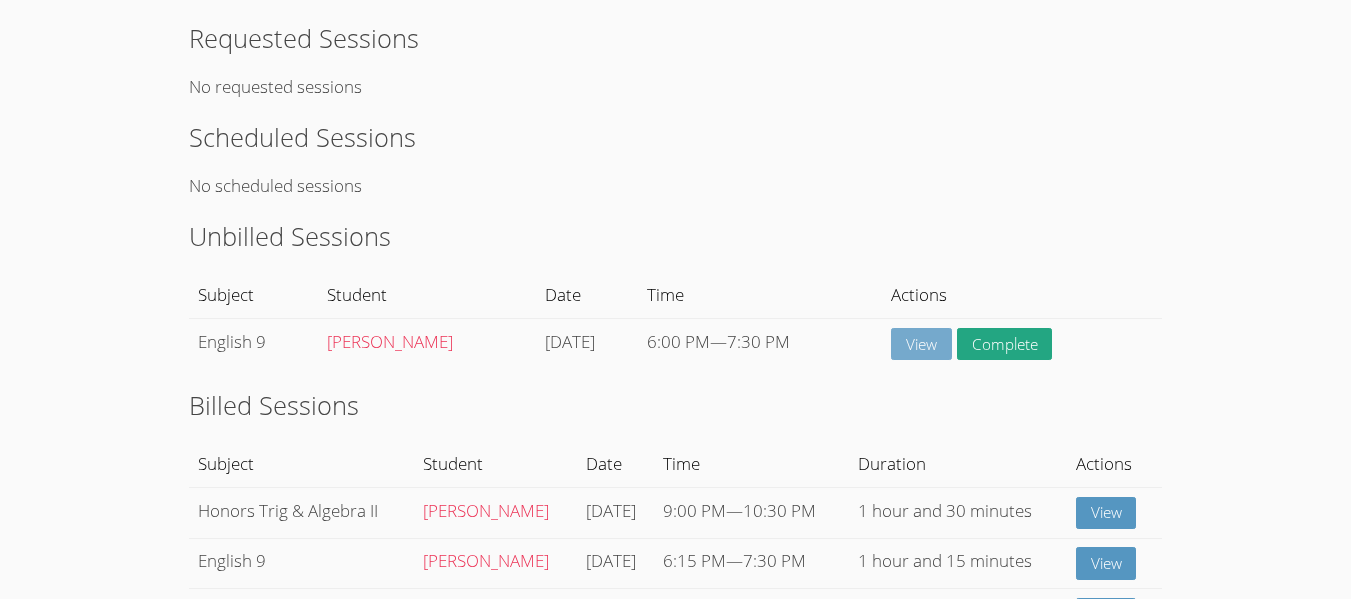 click on "View" at bounding box center [921, 344] 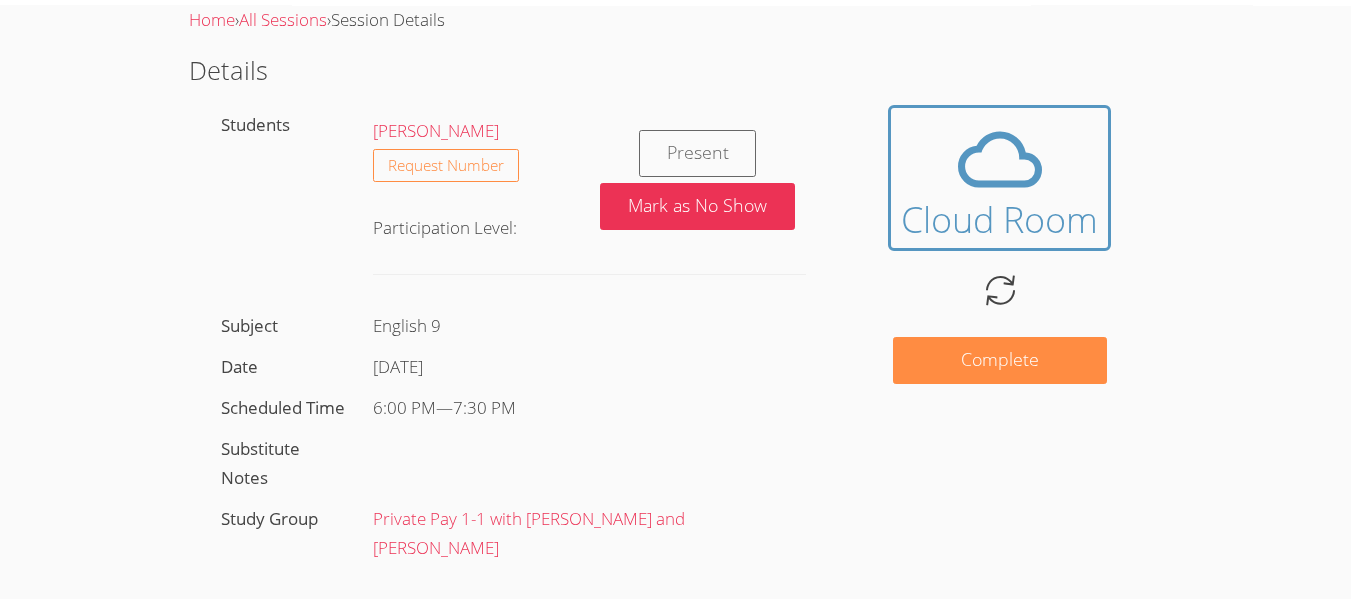 scroll, scrollTop: 0, scrollLeft: 0, axis: both 